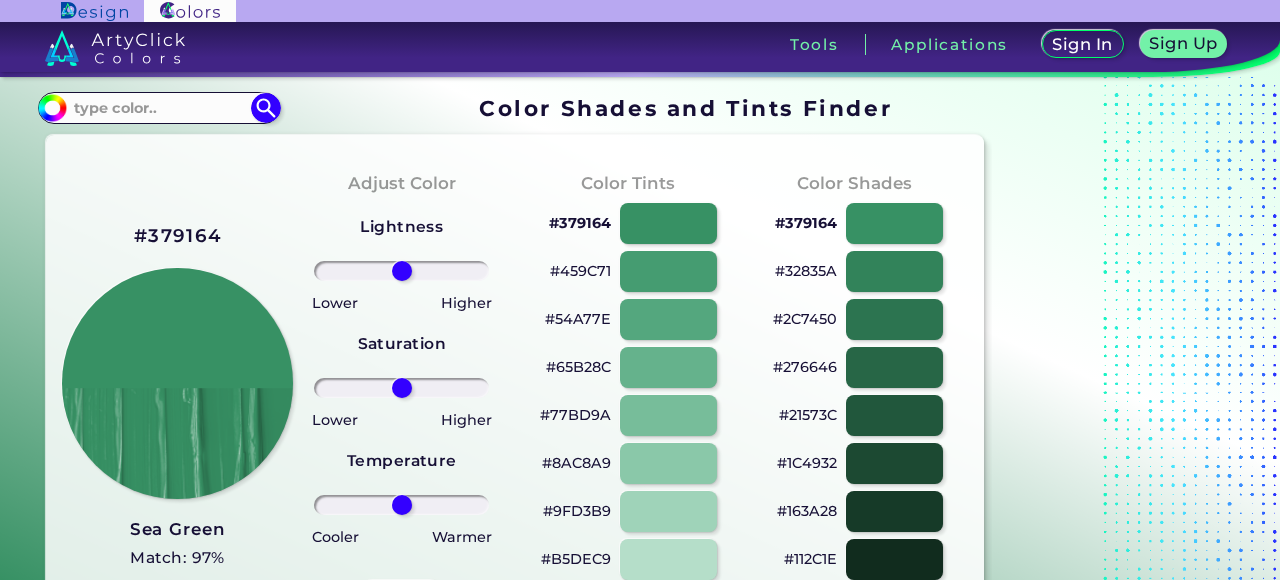 scroll, scrollTop: 0, scrollLeft: 0, axis: both 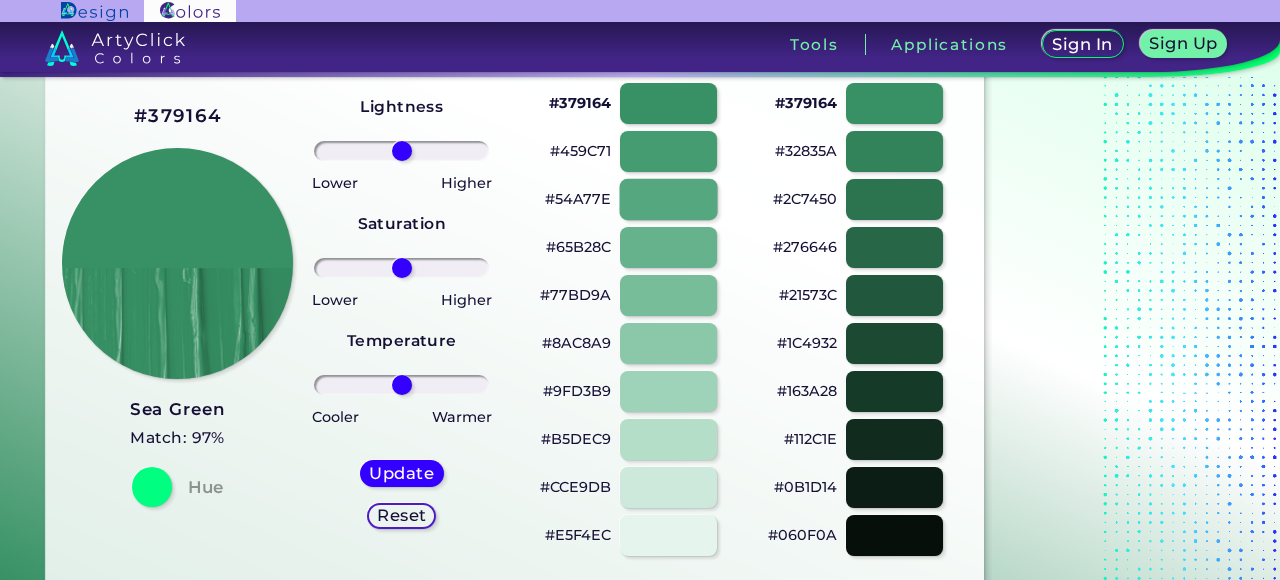 click at bounding box center [668, 199] 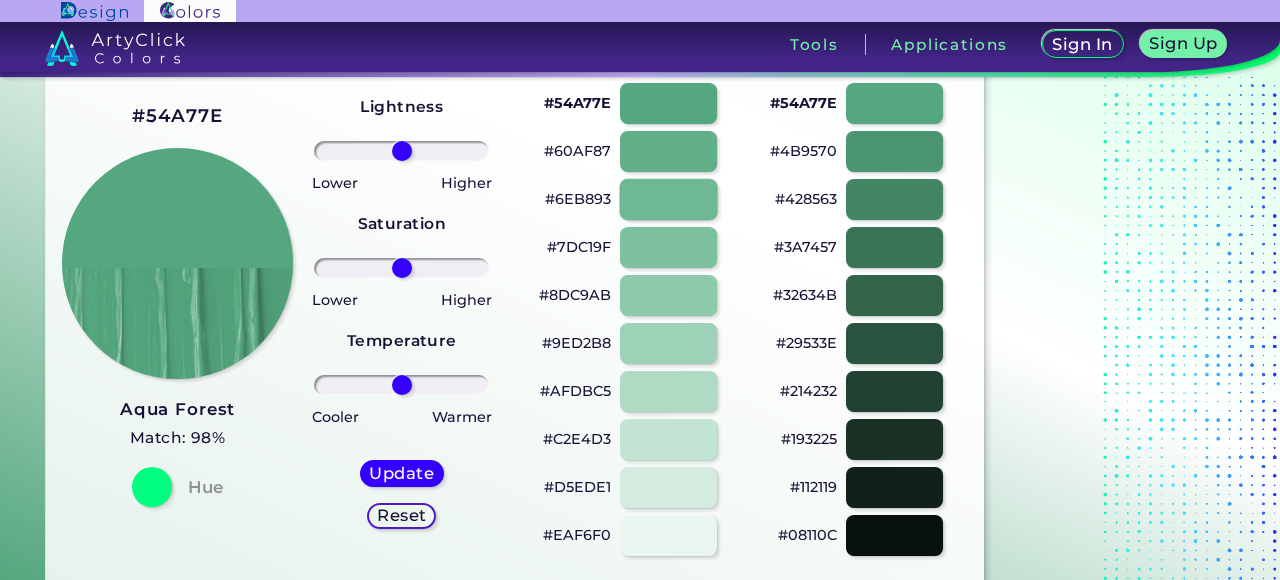 click at bounding box center [668, 199] 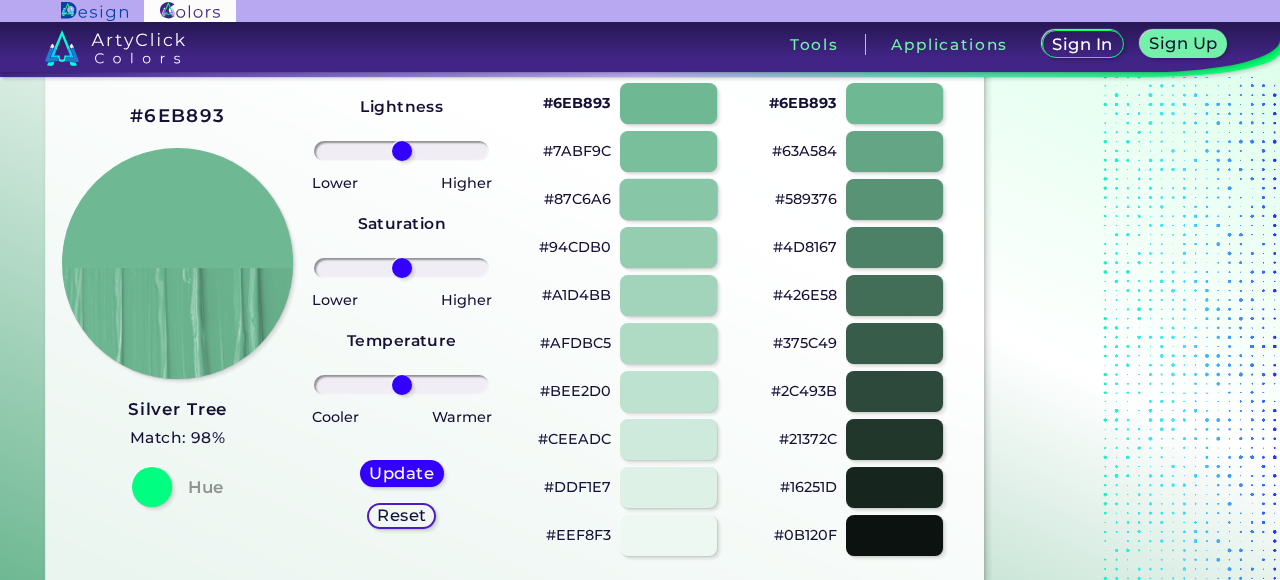 click at bounding box center (668, 199) 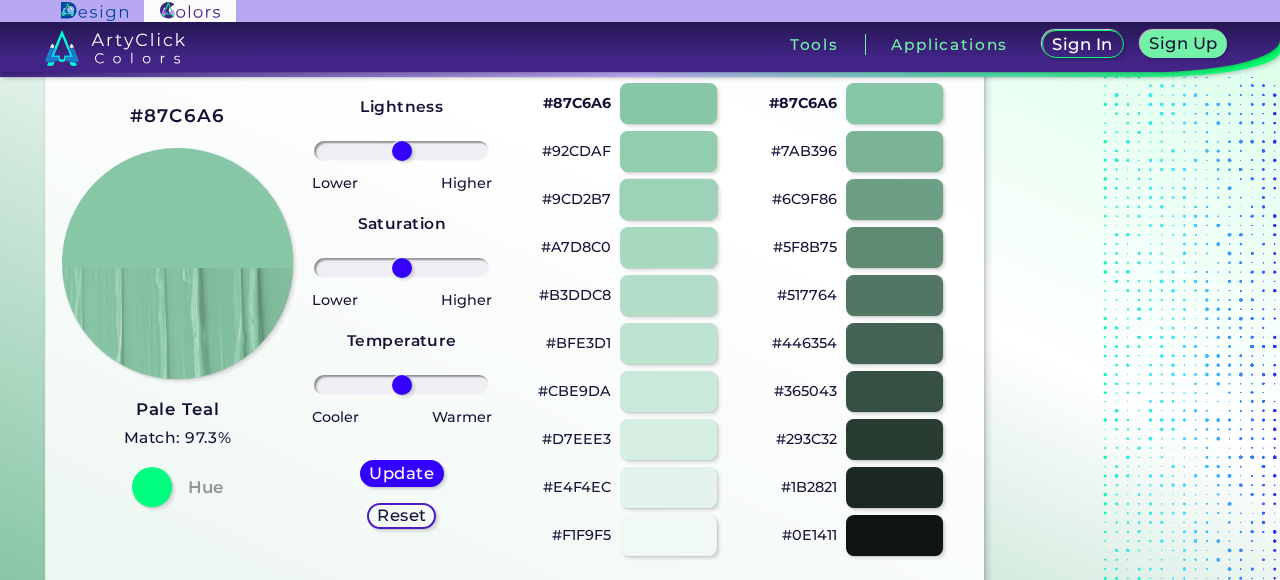 click at bounding box center (668, 199) 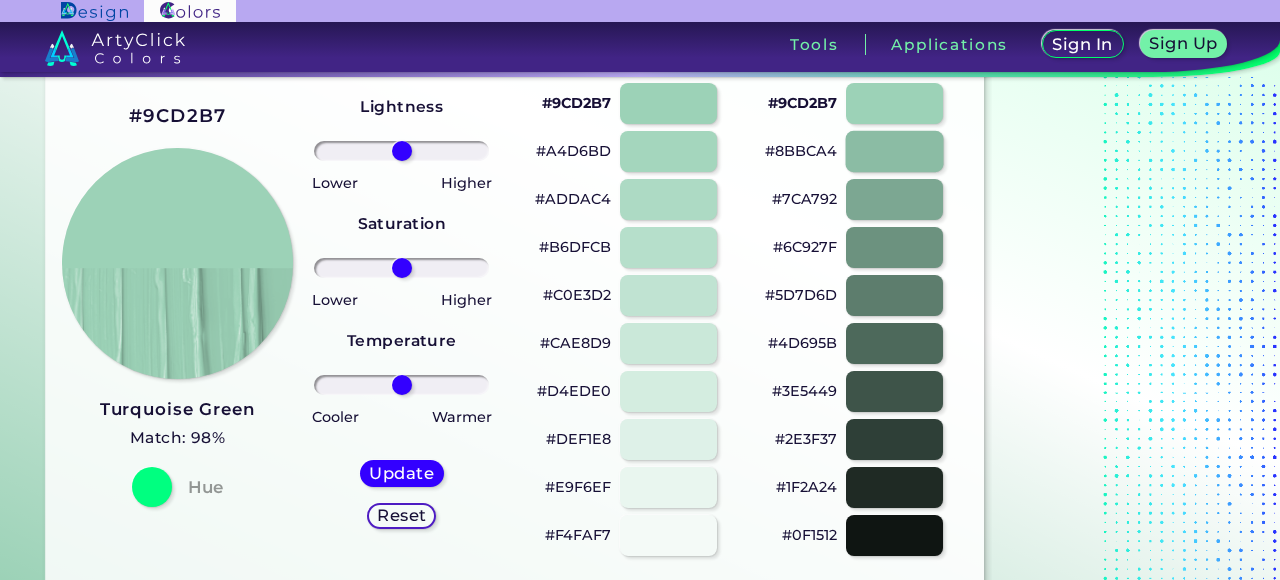 click at bounding box center [894, 151] 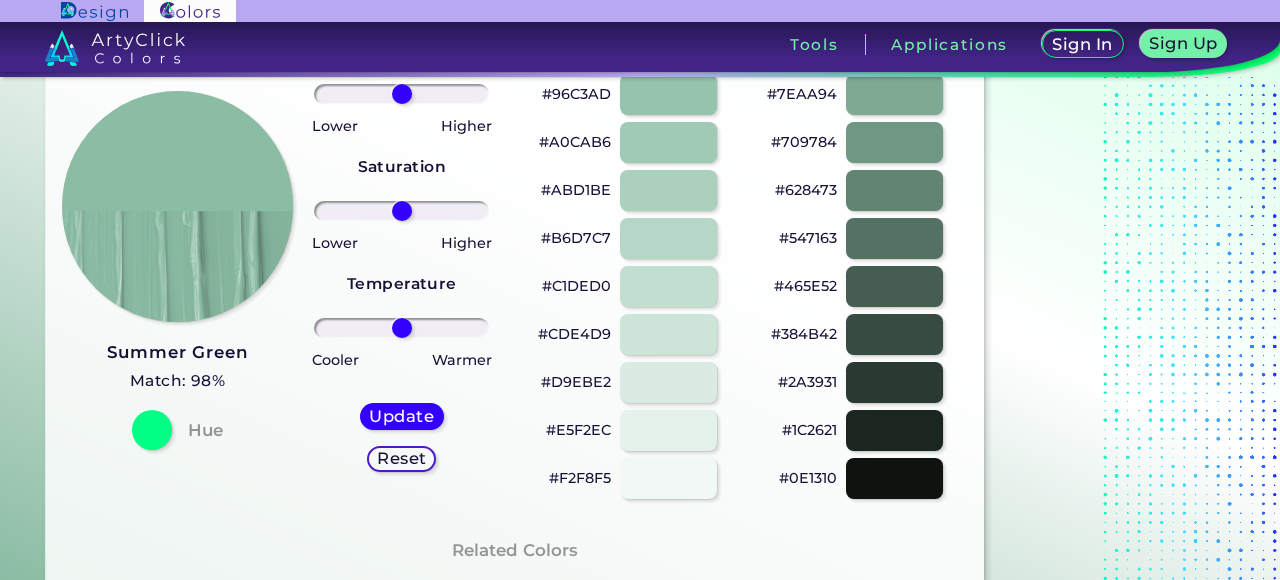 scroll, scrollTop: 349, scrollLeft: 0, axis: vertical 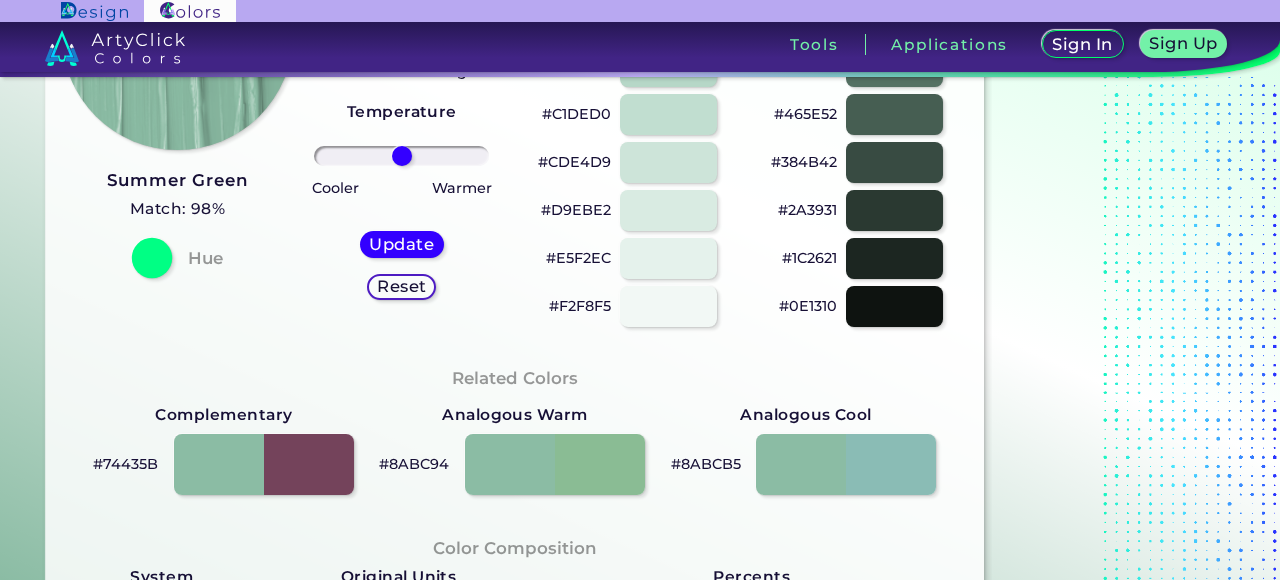 click at bounding box center (151, 258) 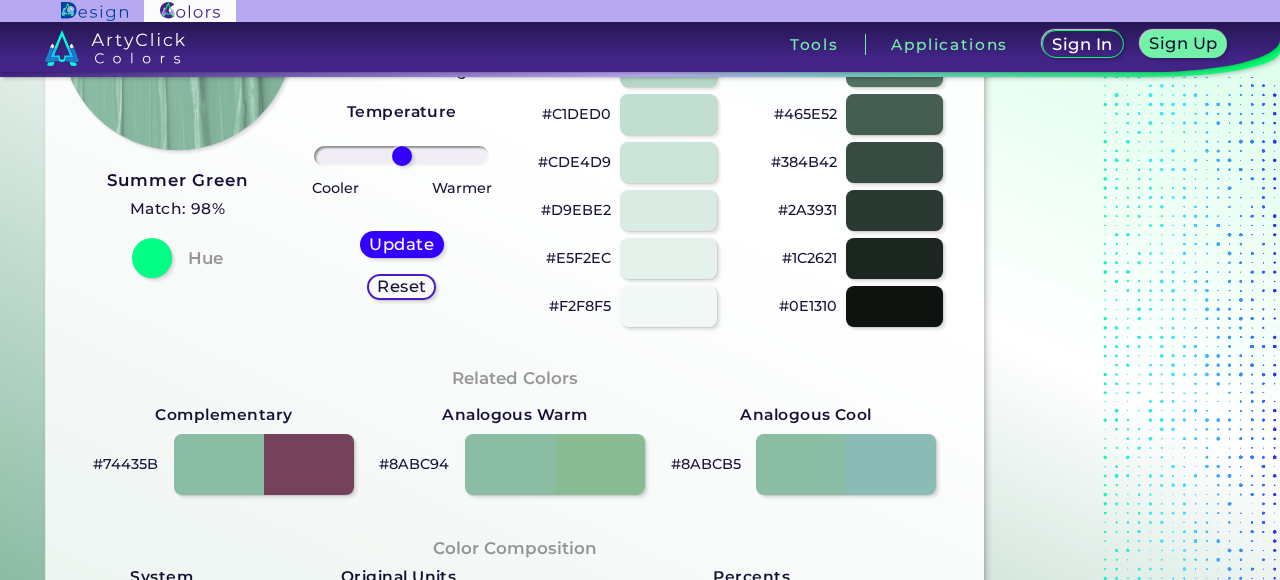 click on "Hue" at bounding box center (205, 258) 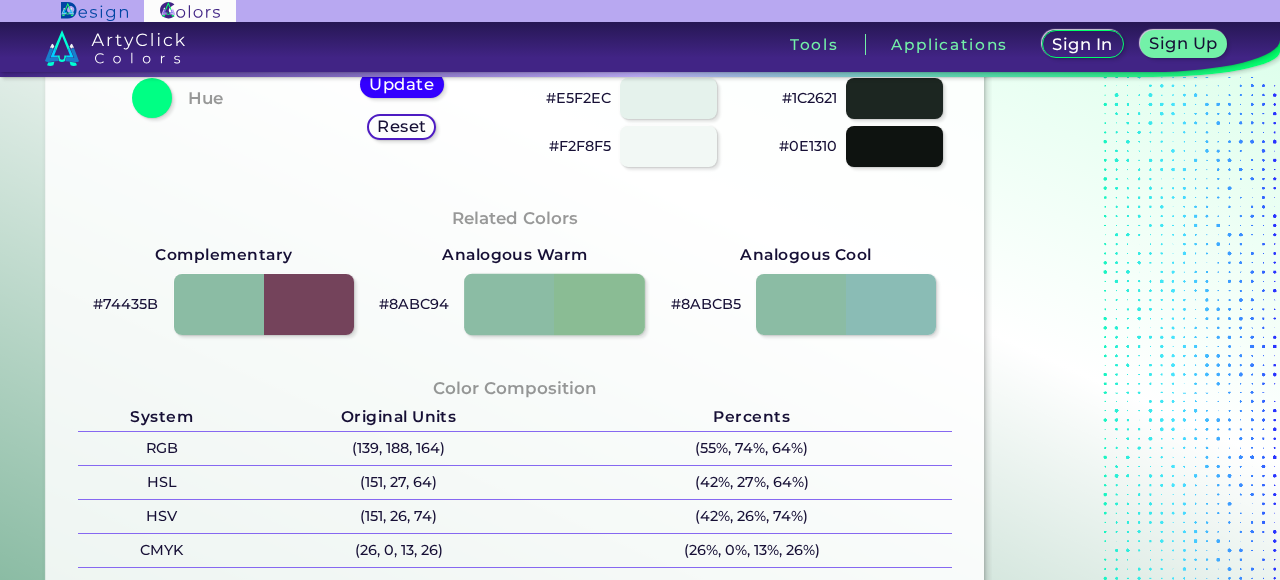 click at bounding box center (554, 304) 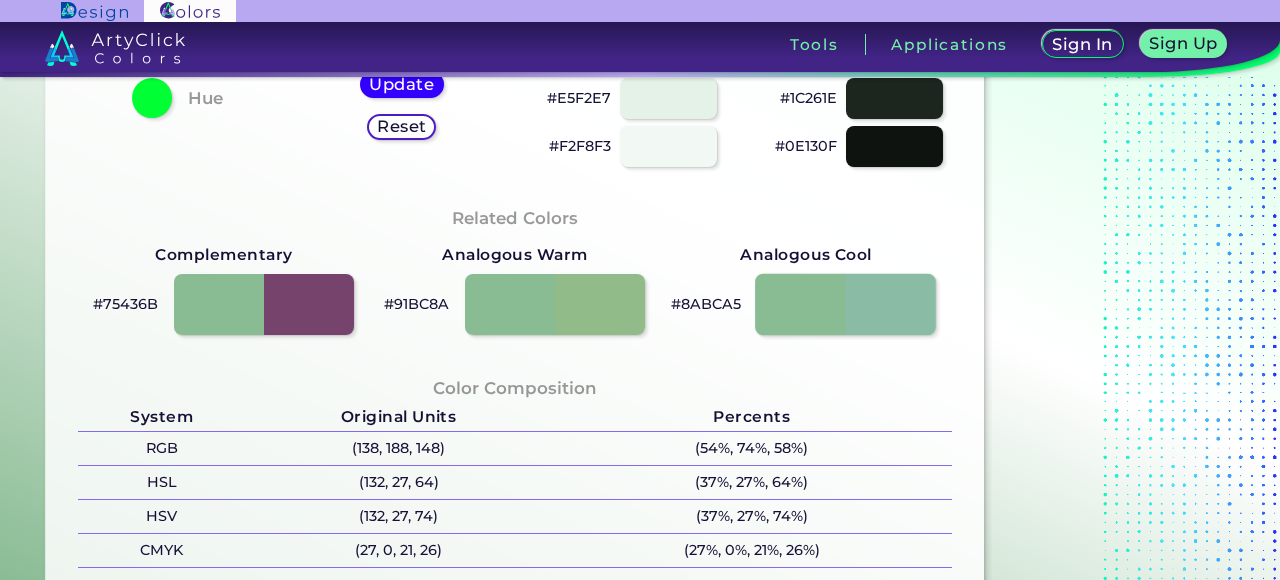 click at bounding box center [845, 304] 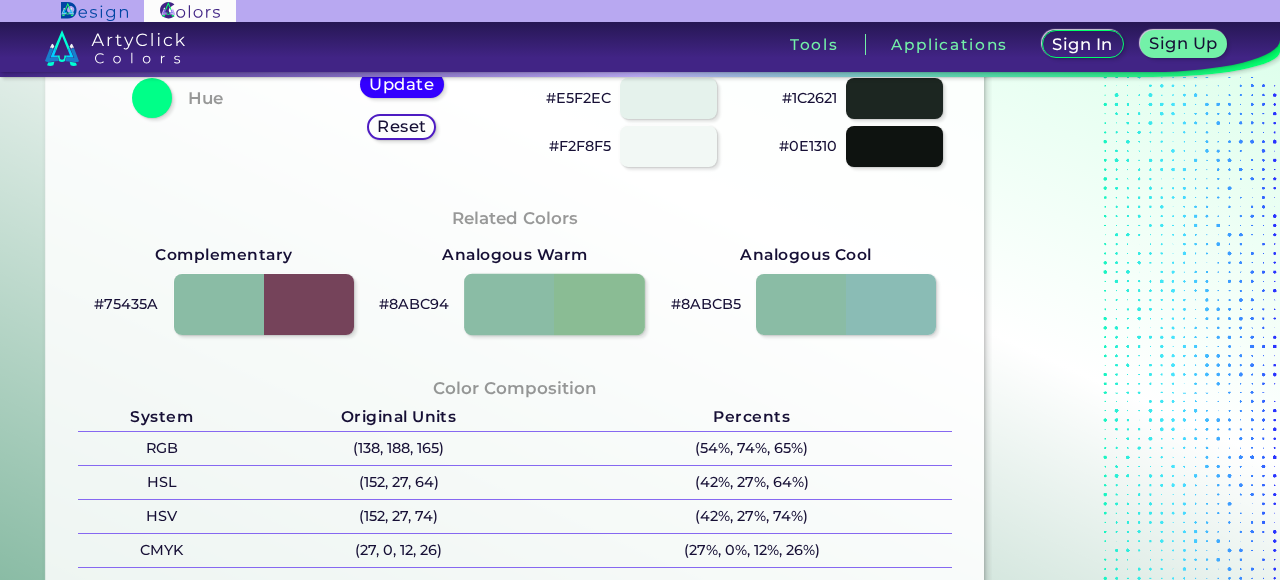 click at bounding box center [554, 304] 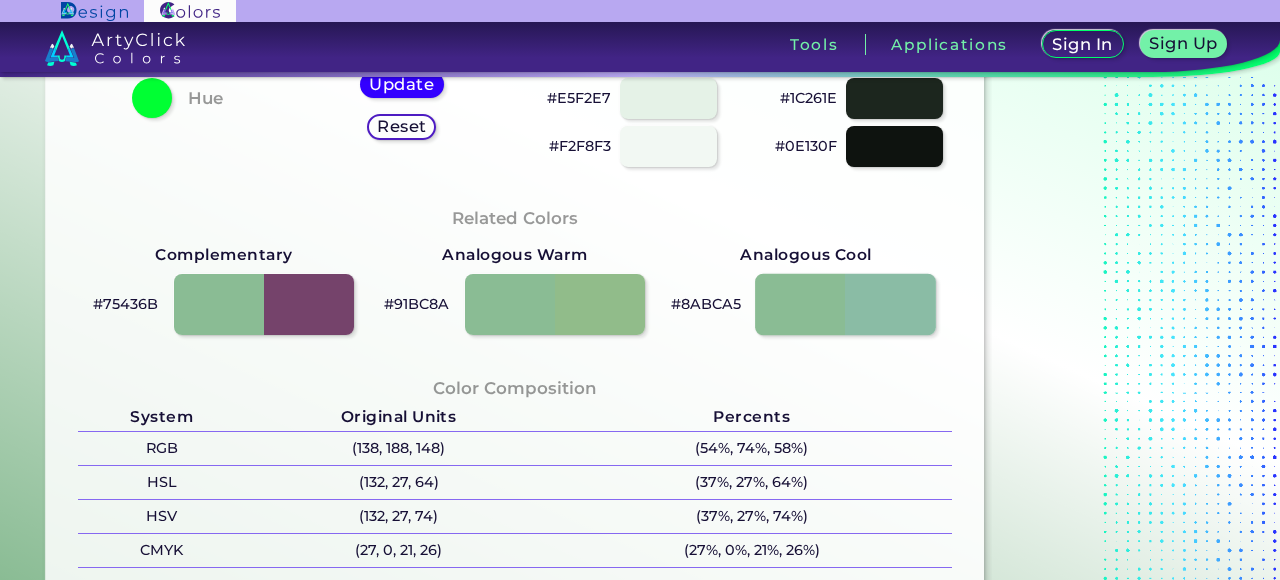 click at bounding box center (845, 304) 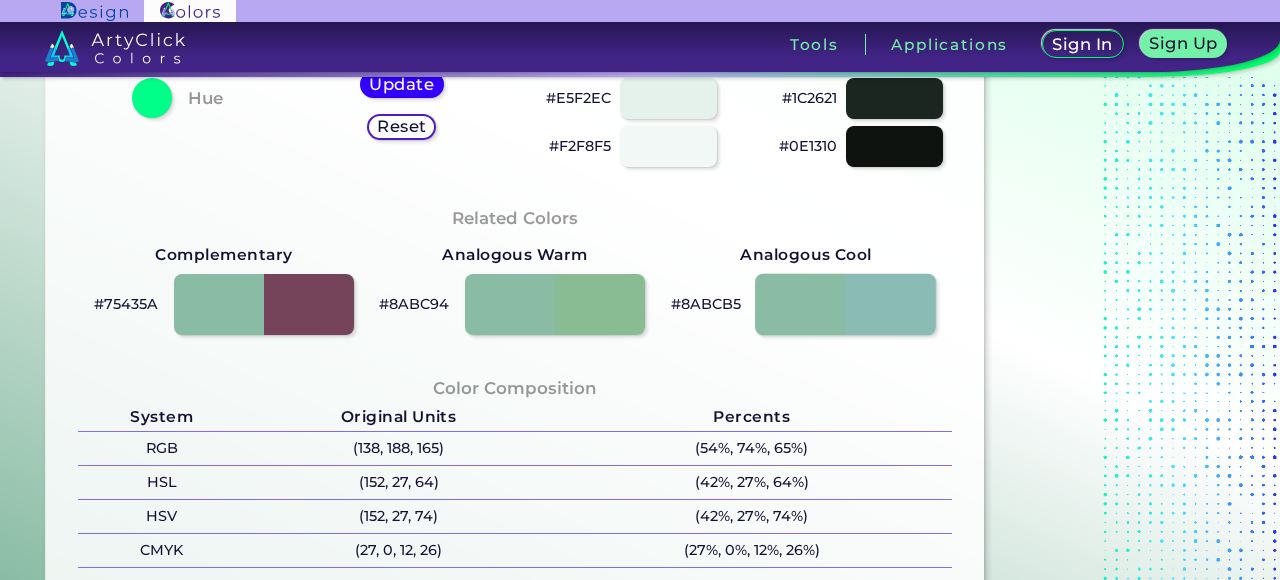 click at bounding box center [845, 304] 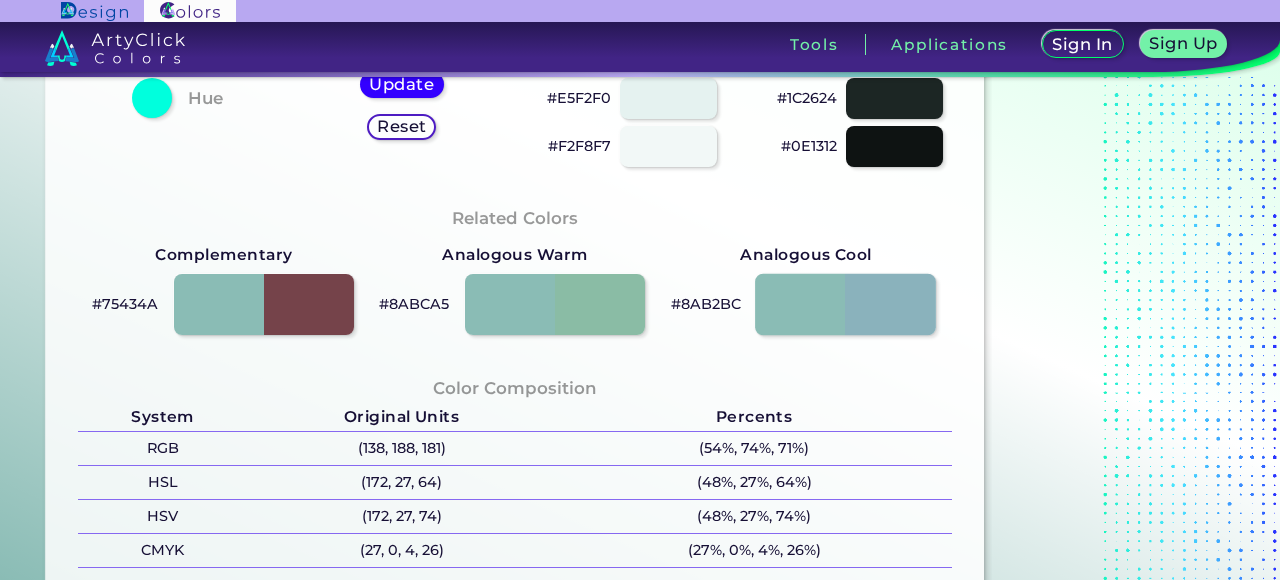 click at bounding box center (845, 304) 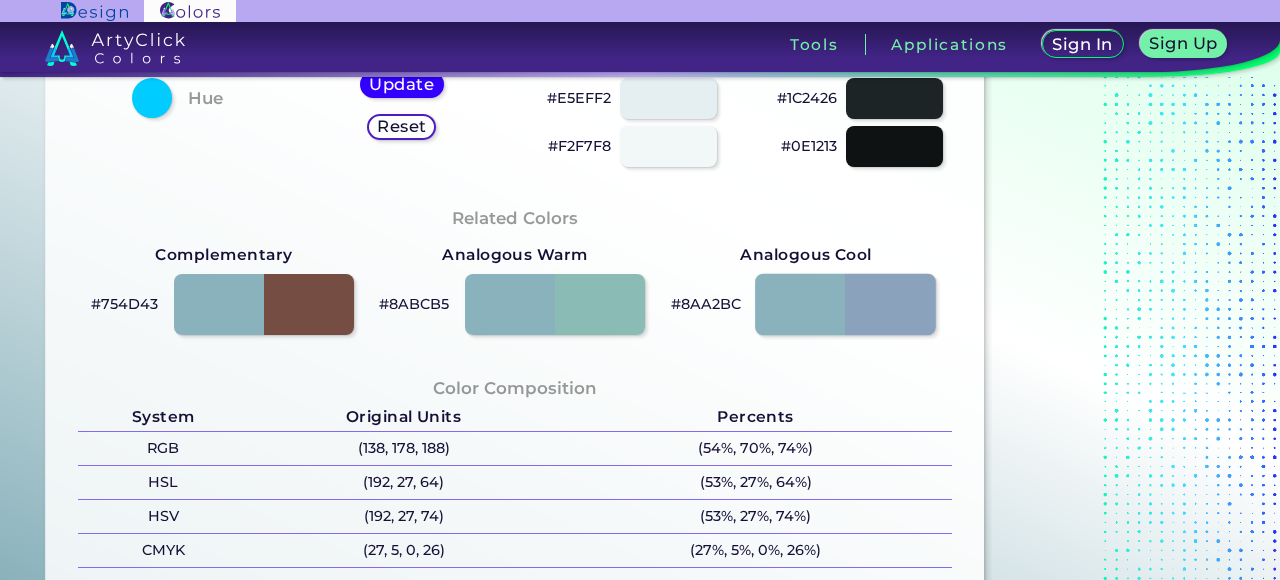 click at bounding box center (845, 304) 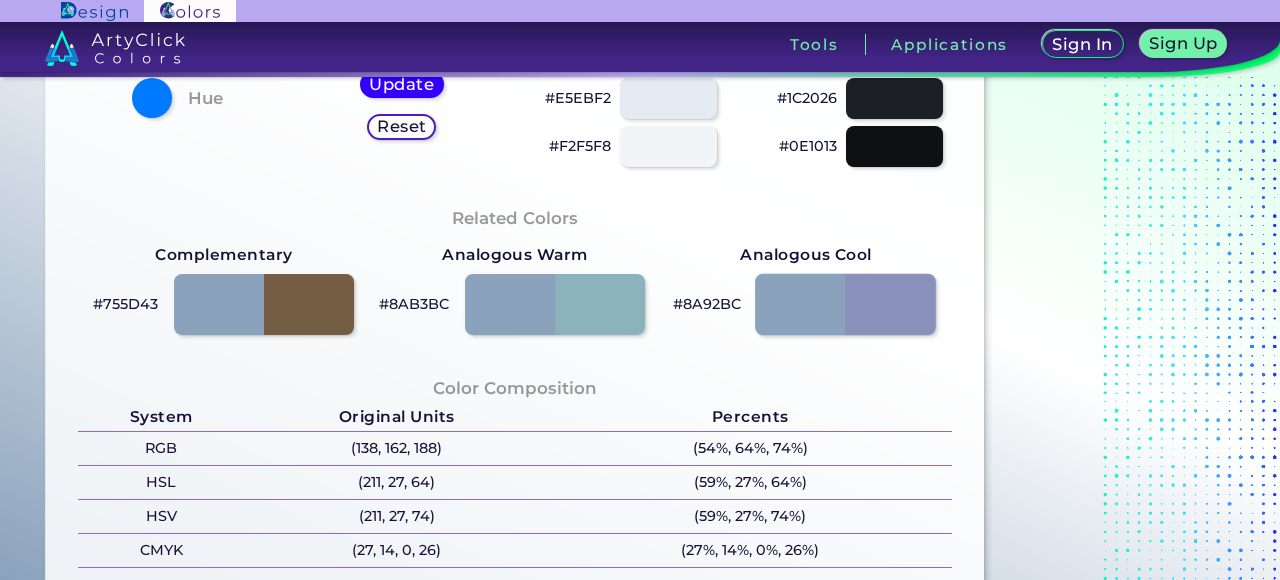 click at bounding box center (845, 304) 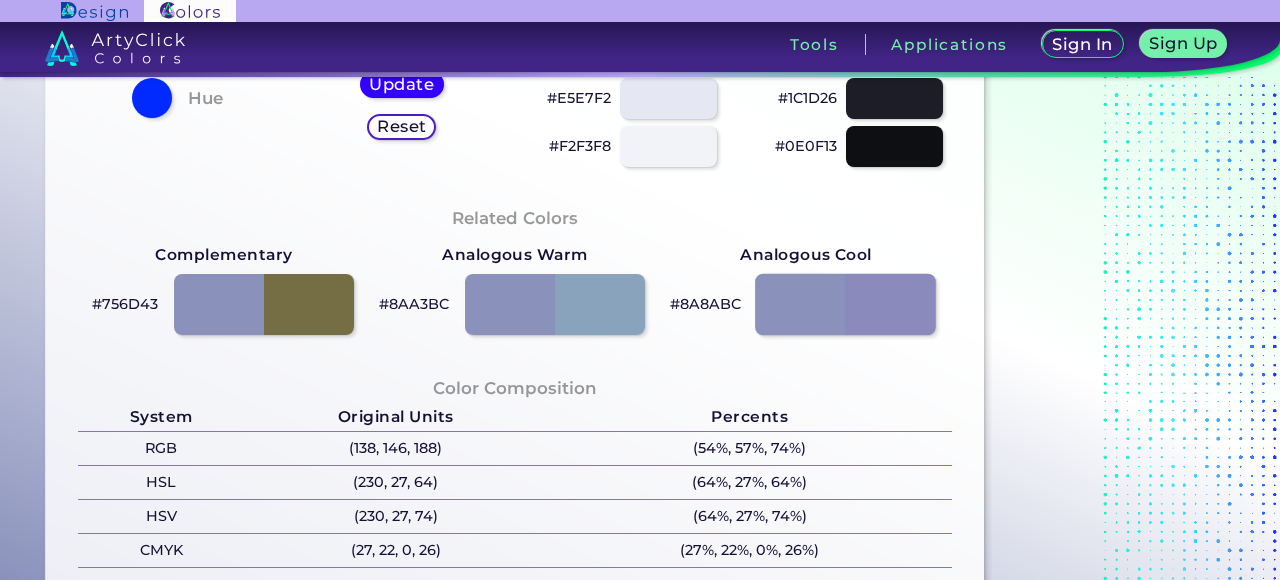 click at bounding box center [845, 304] 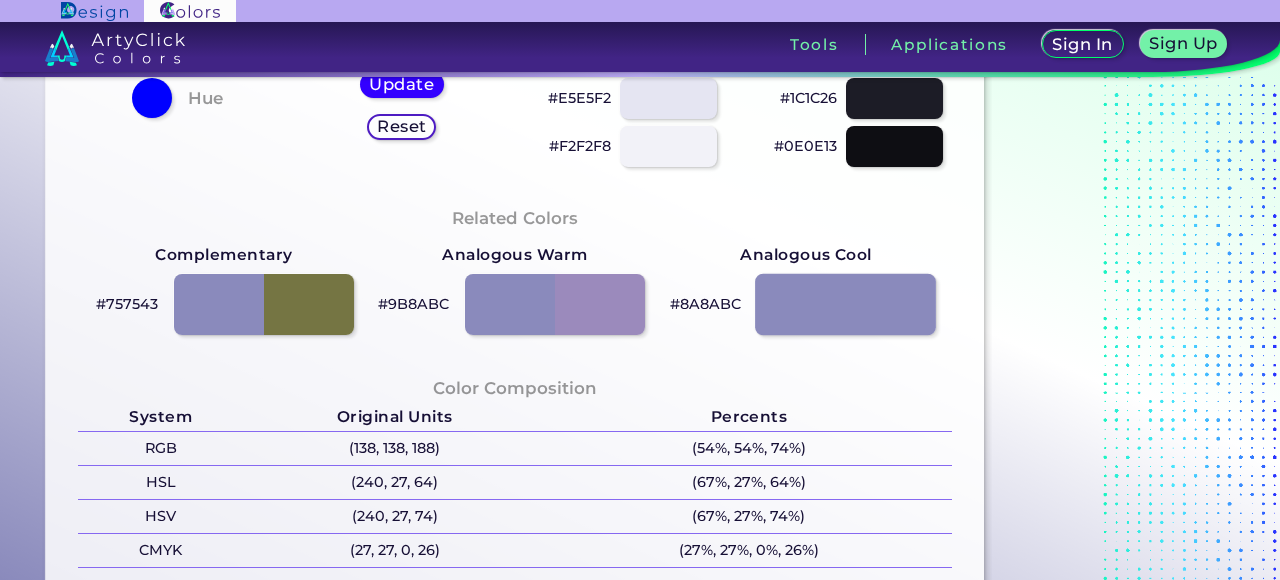 click at bounding box center [845, 304] 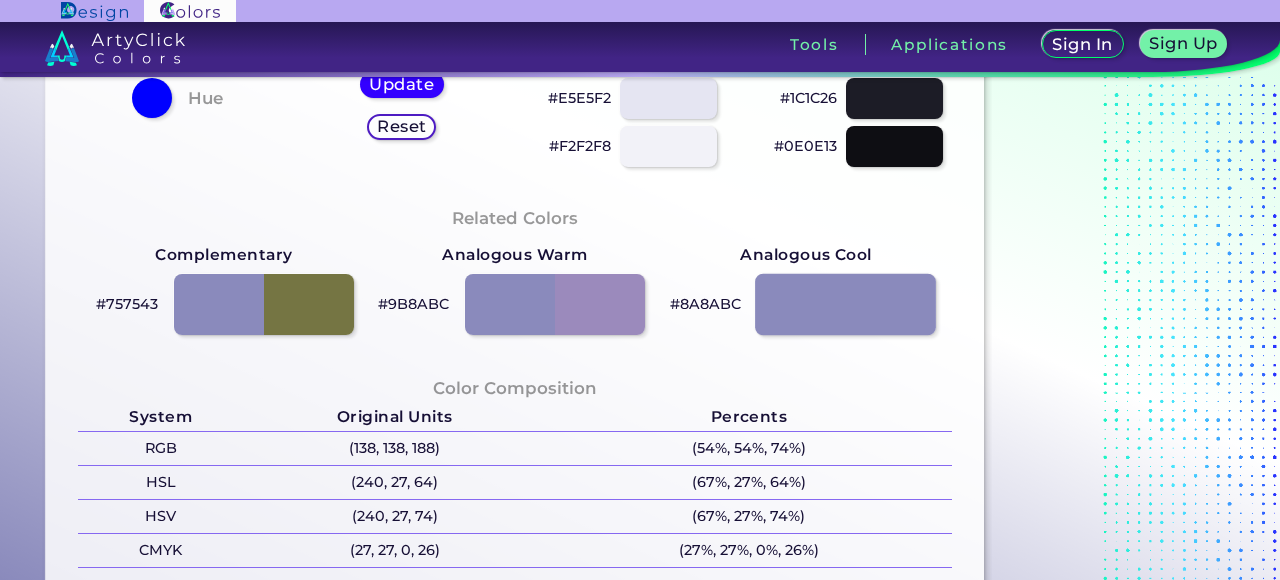 click at bounding box center [845, 304] 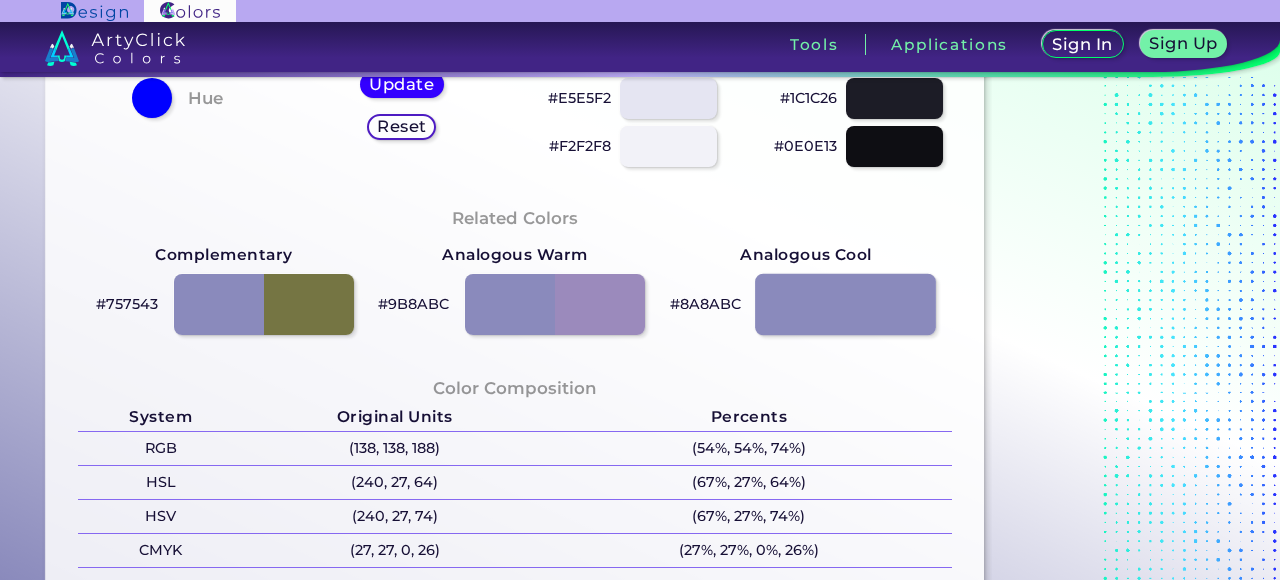 click at bounding box center (845, 304) 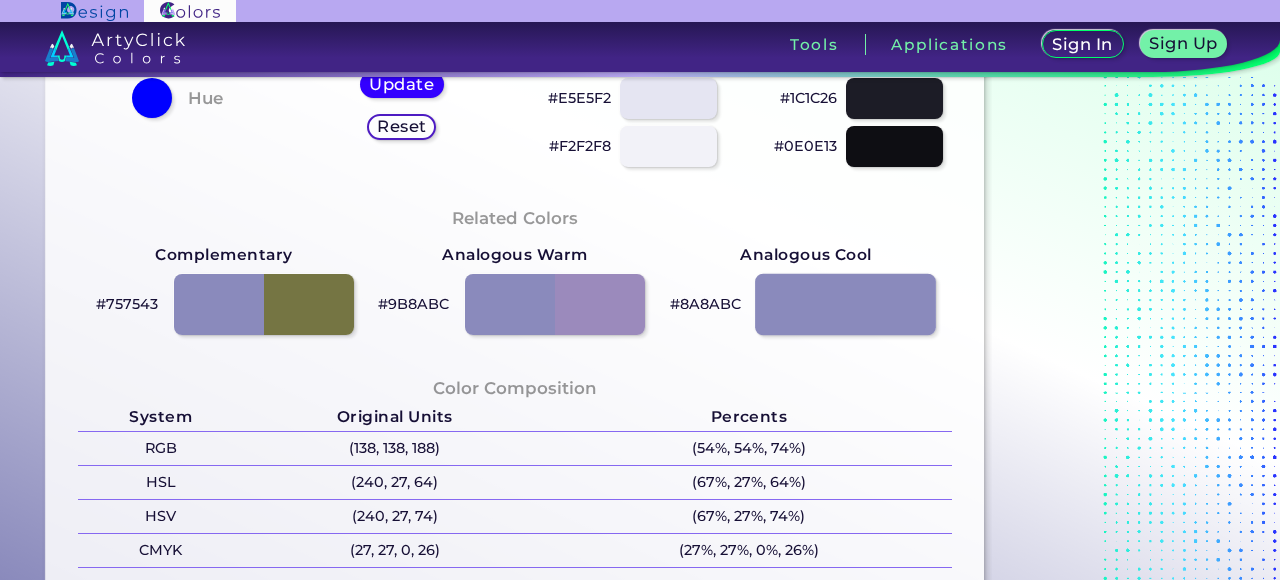click at bounding box center [845, 304] 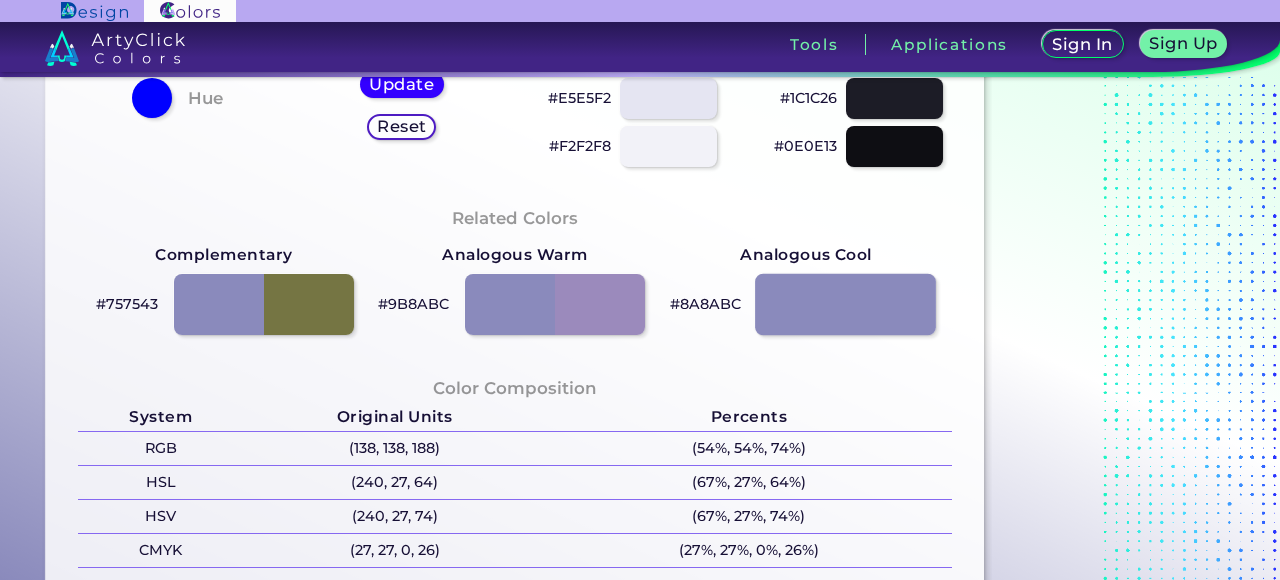 click at bounding box center [845, 304] 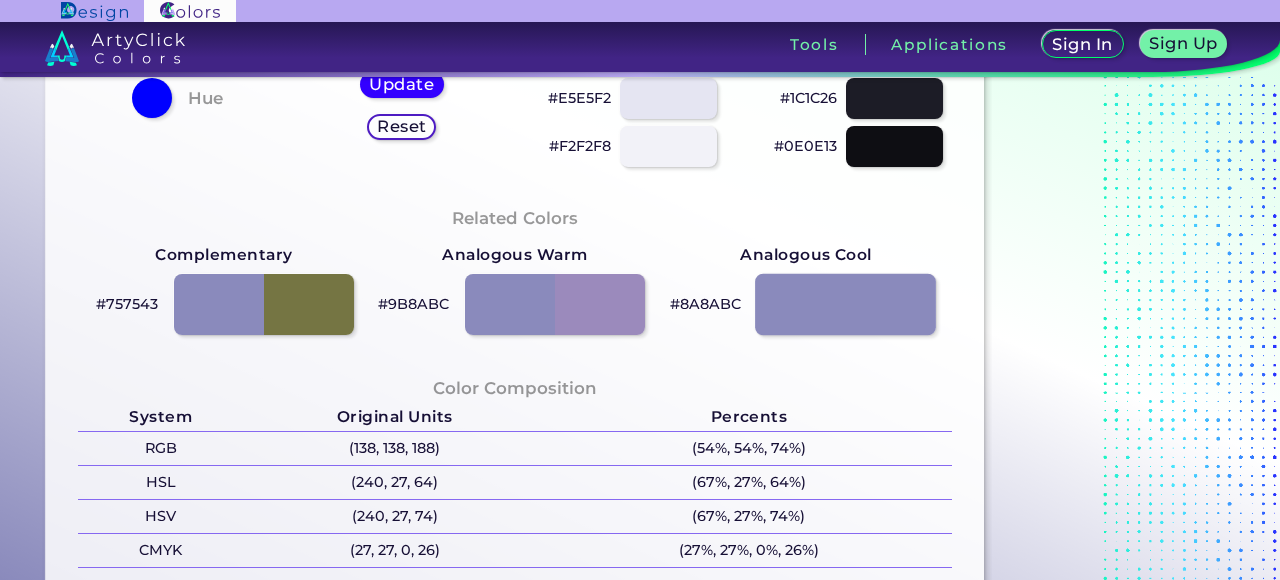 click at bounding box center [845, 304] 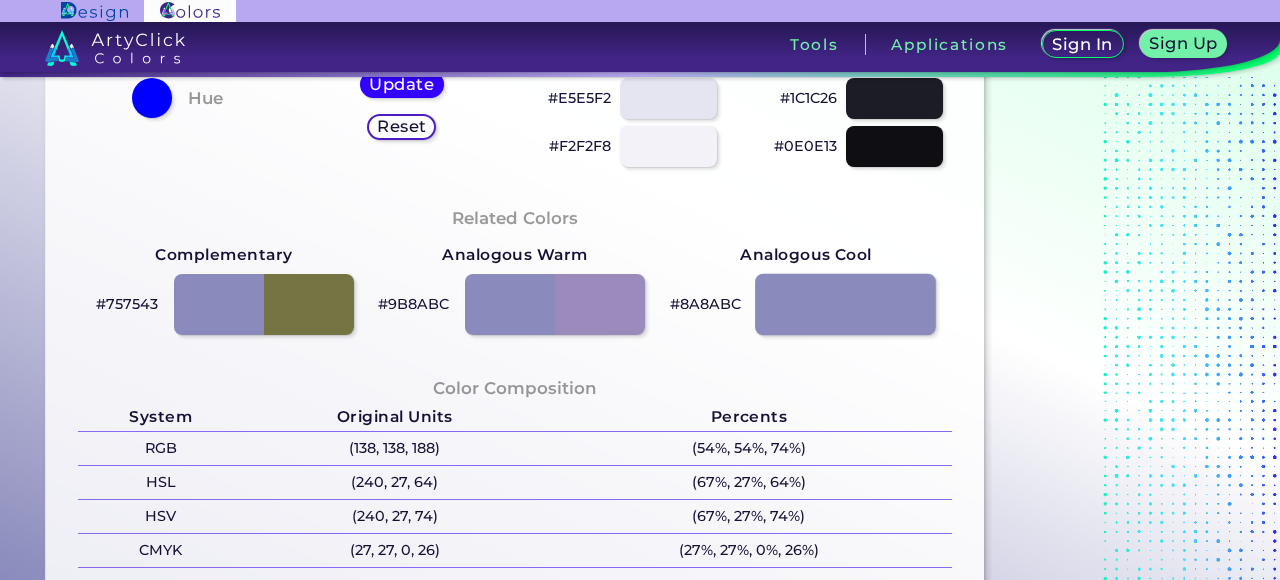 click at bounding box center [845, 304] 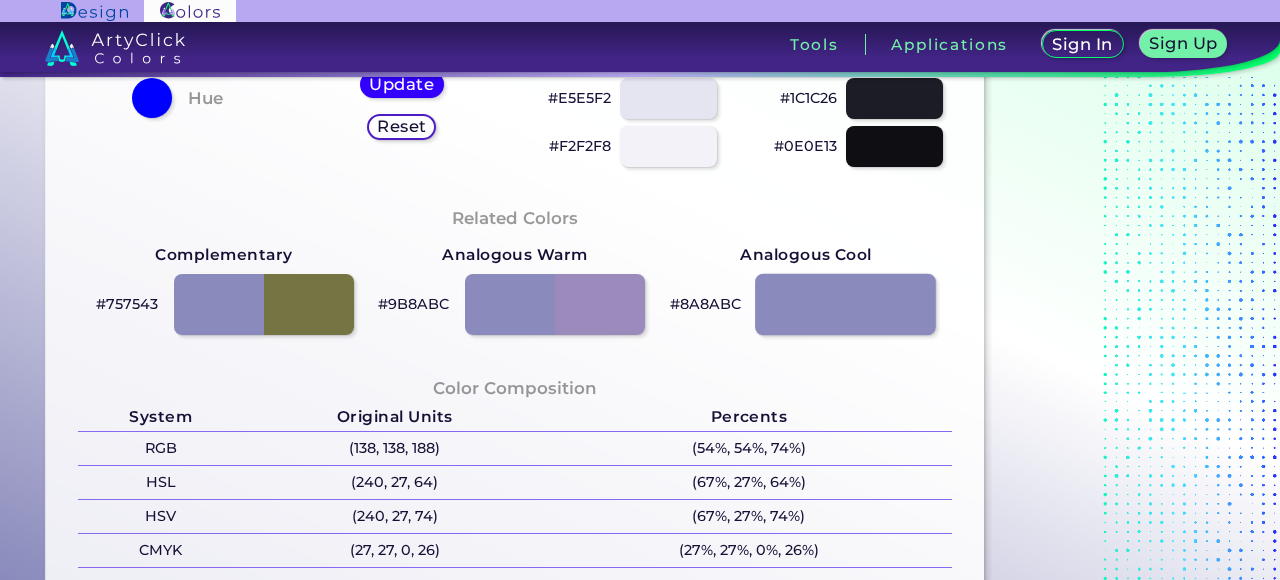 click at bounding box center (845, 304) 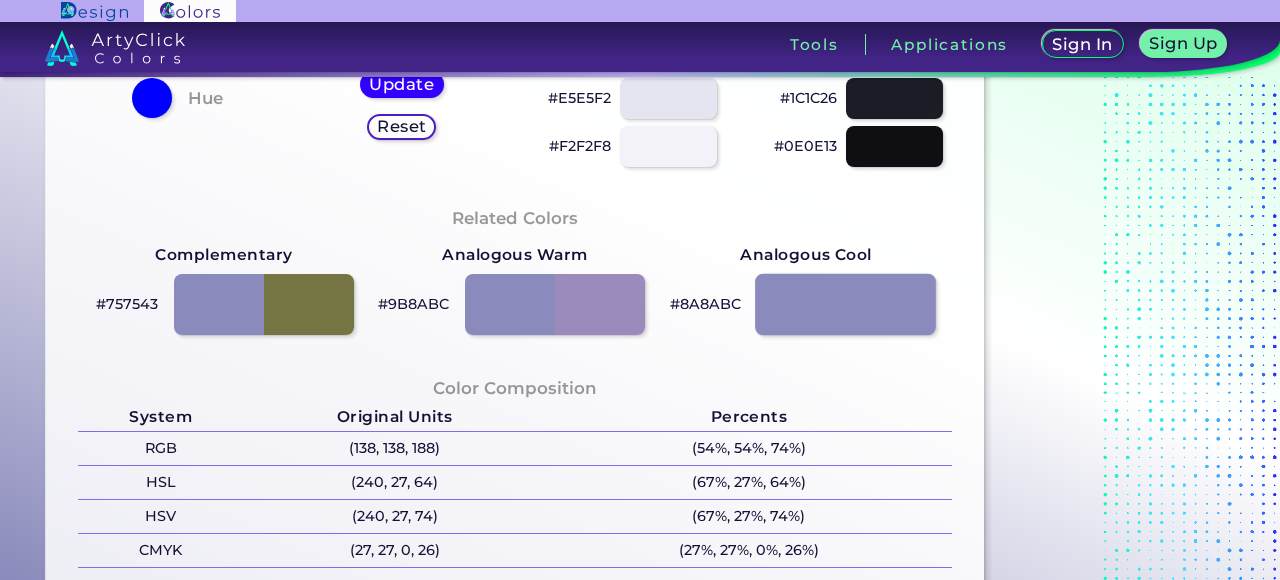 click at bounding box center (845, 304) 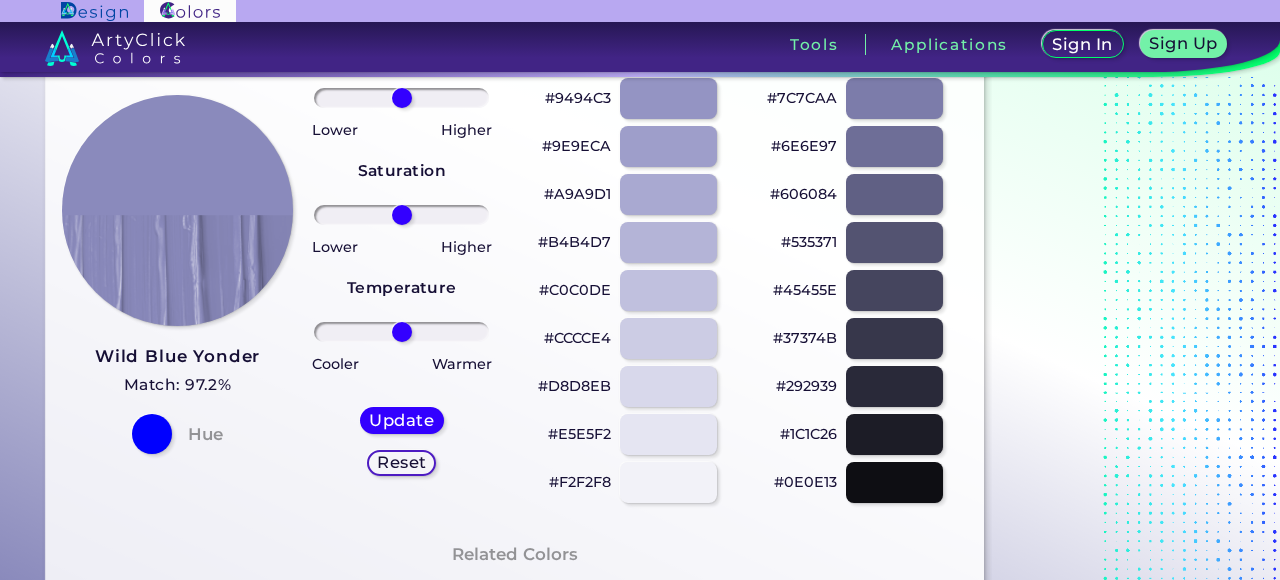 scroll, scrollTop: 621, scrollLeft: 0, axis: vertical 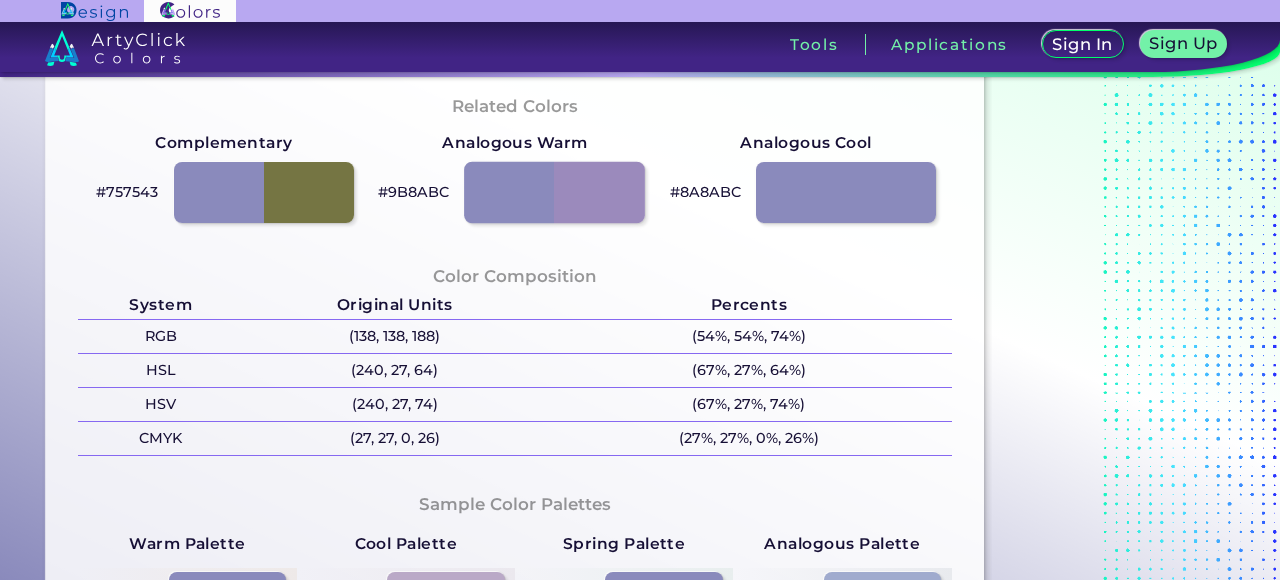 click at bounding box center (554, 192) 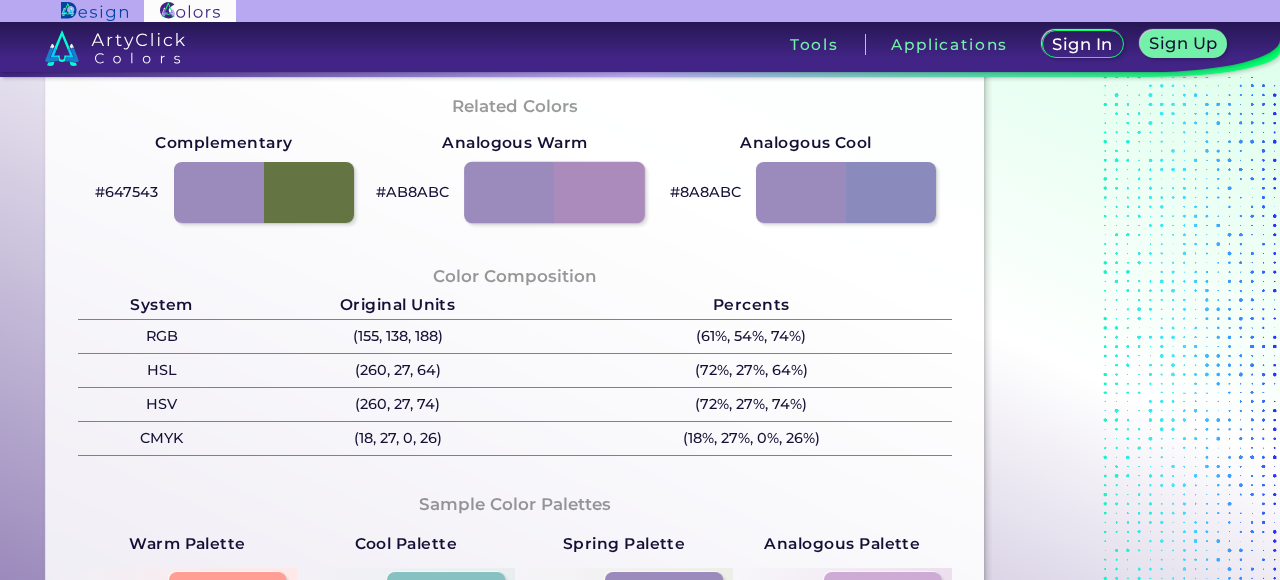 click at bounding box center (554, 192) 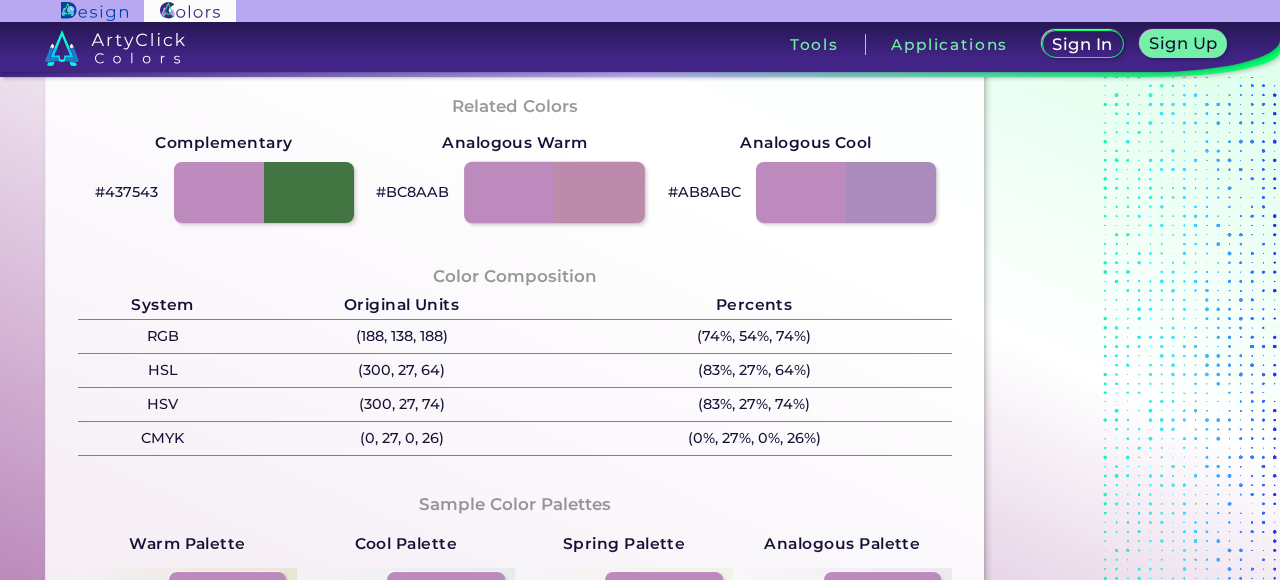 click at bounding box center (554, 192) 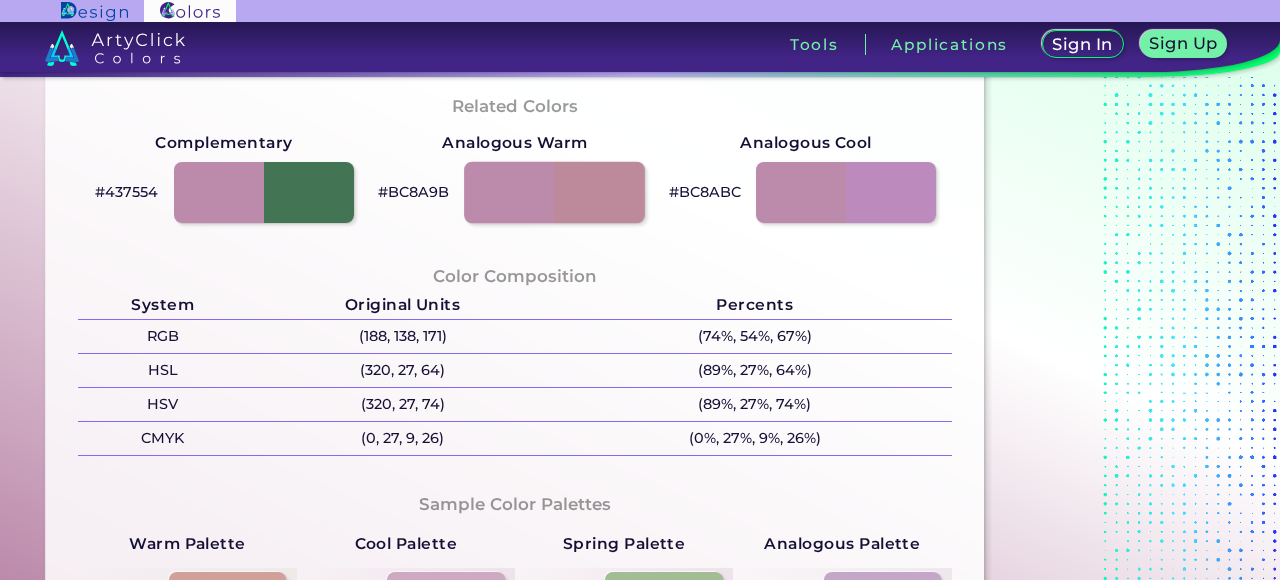 click at bounding box center (554, 192) 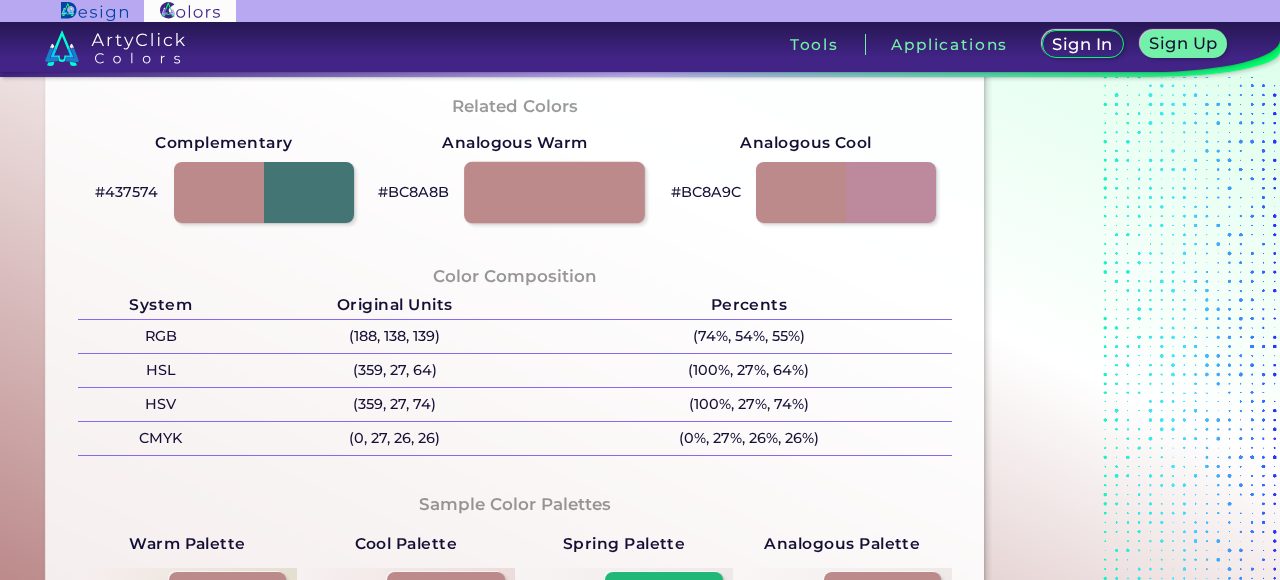 click at bounding box center [554, 192] 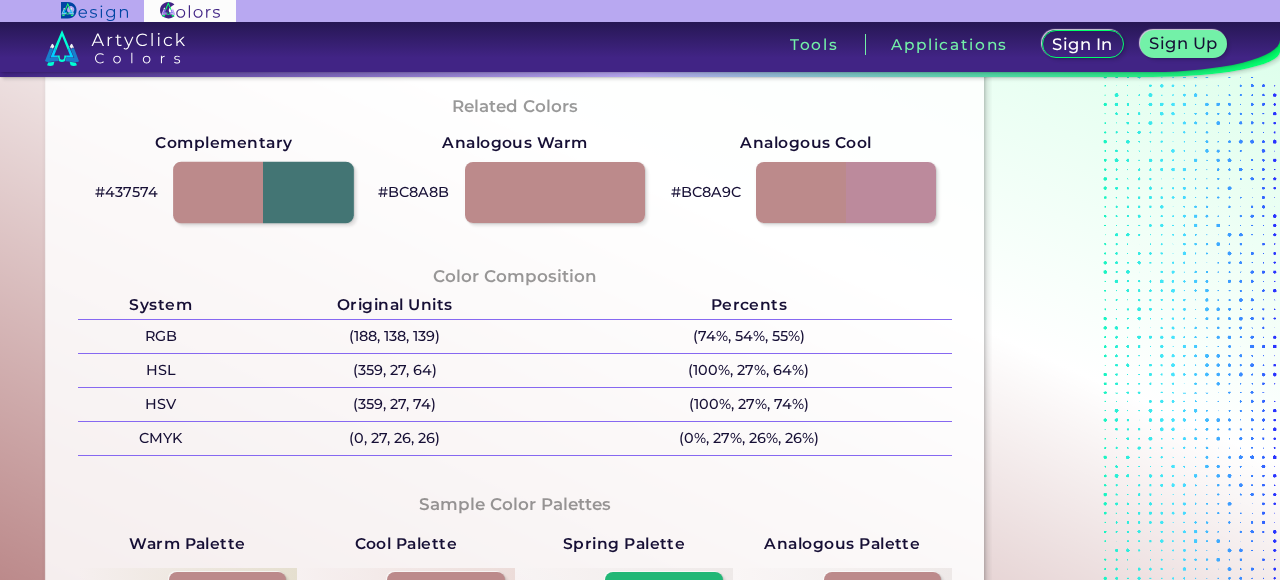 click at bounding box center [263, 192] 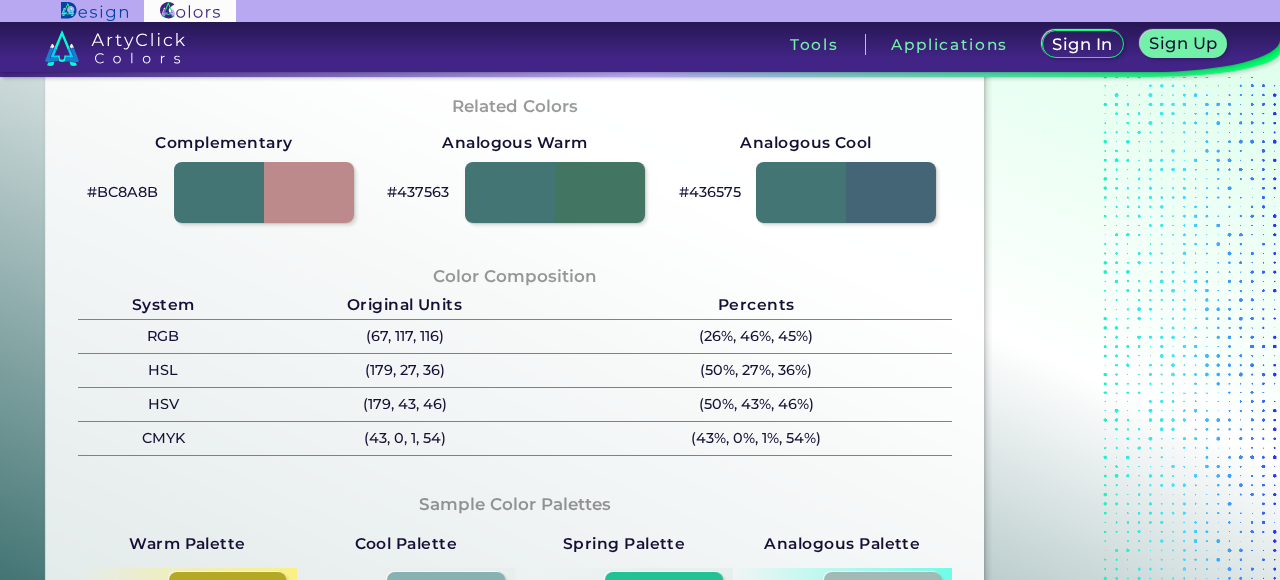click on "#436575" at bounding box center (806, 192) 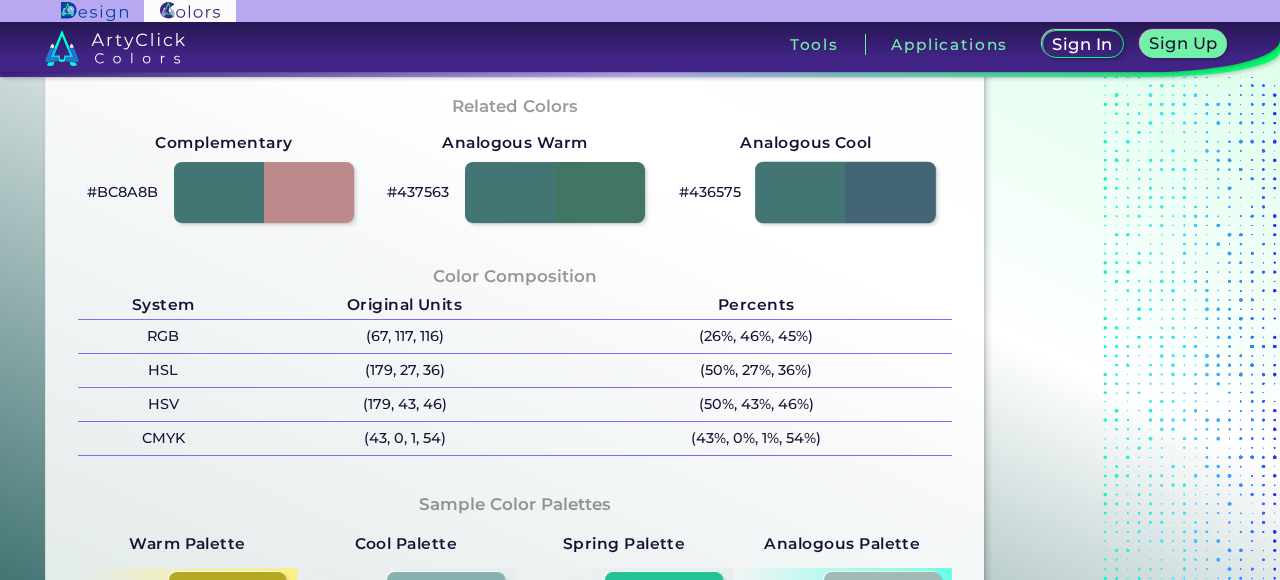 click at bounding box center (845, 192) 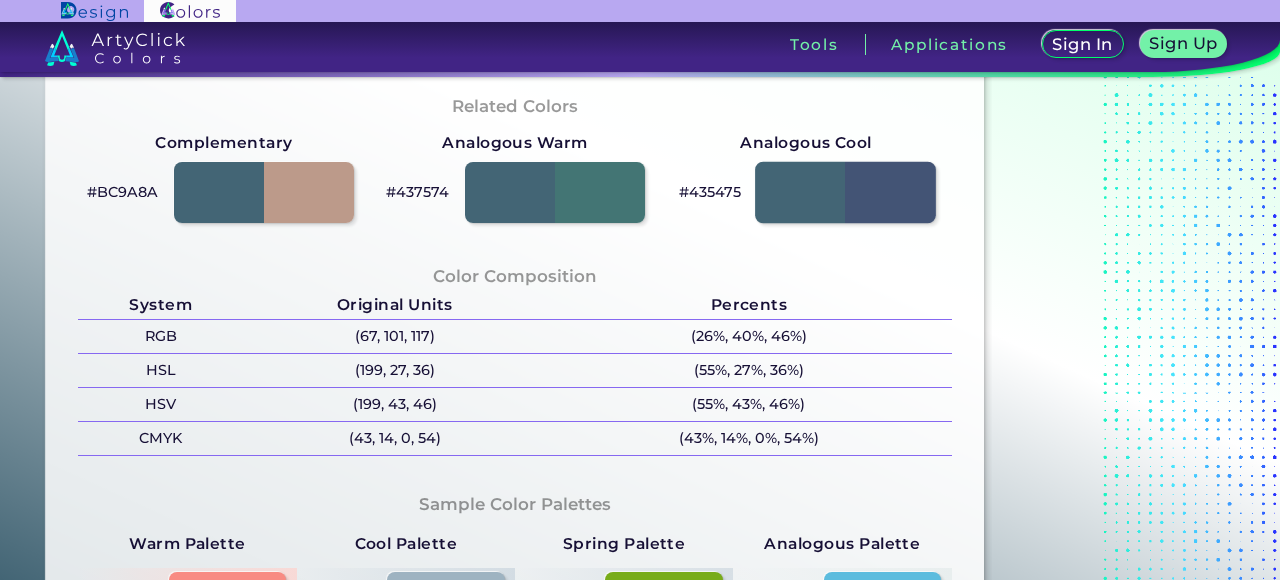 click at bounding box center [845, 192] 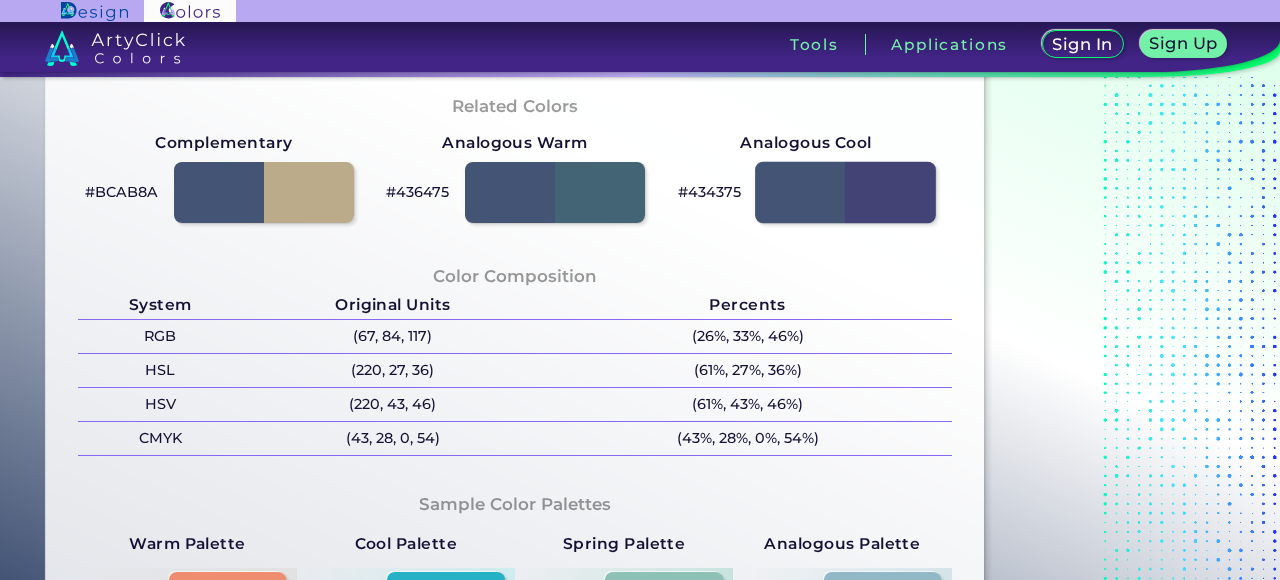 click at bounding box center [845, 192] 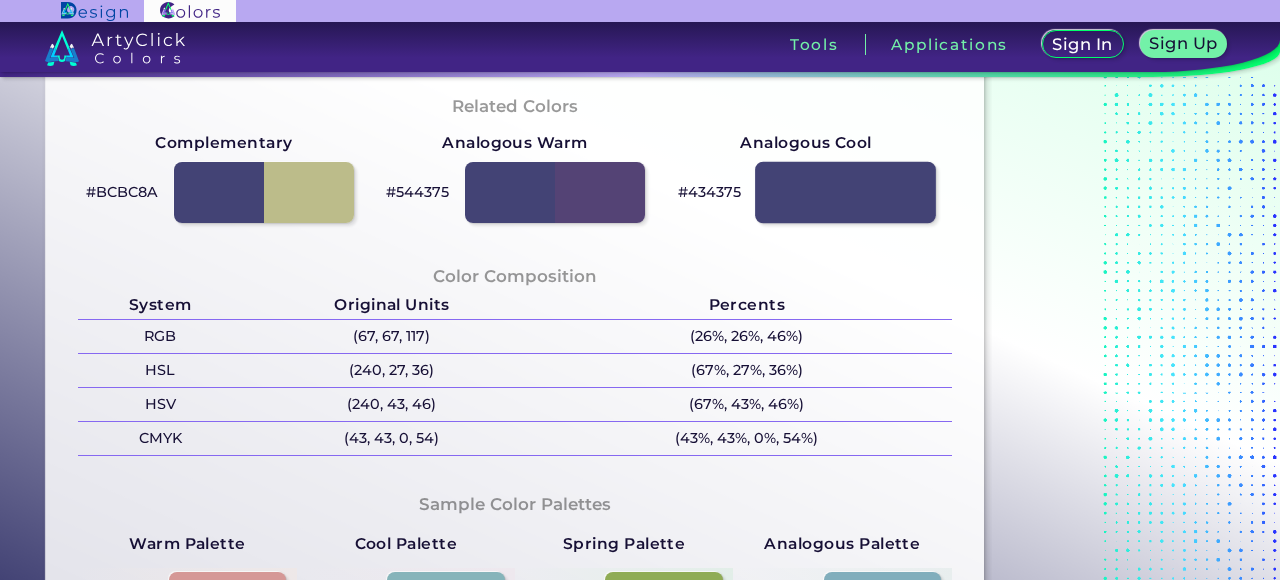click at bounding box center (845, 192) 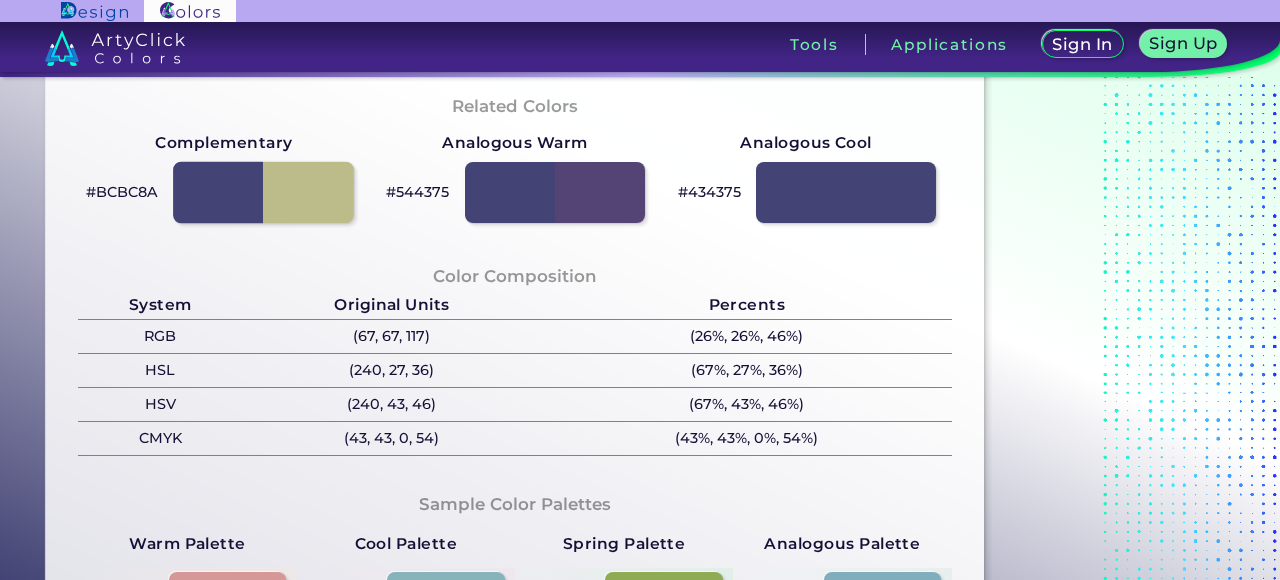 click at bounding box center (263, 192) 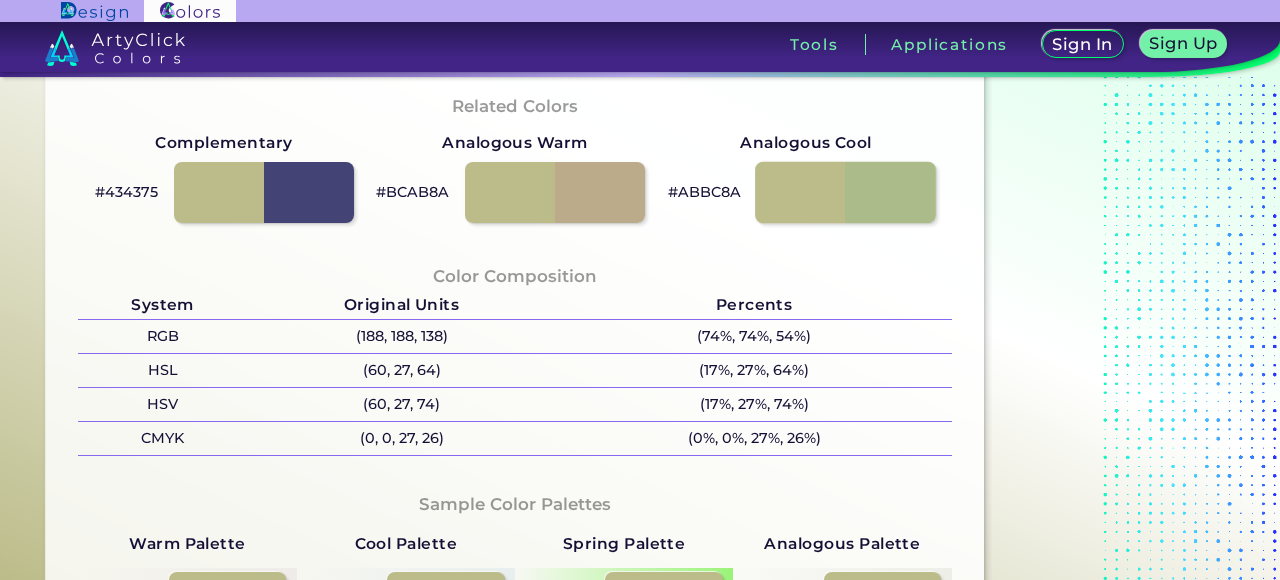 click at bounding box center (845, 192) 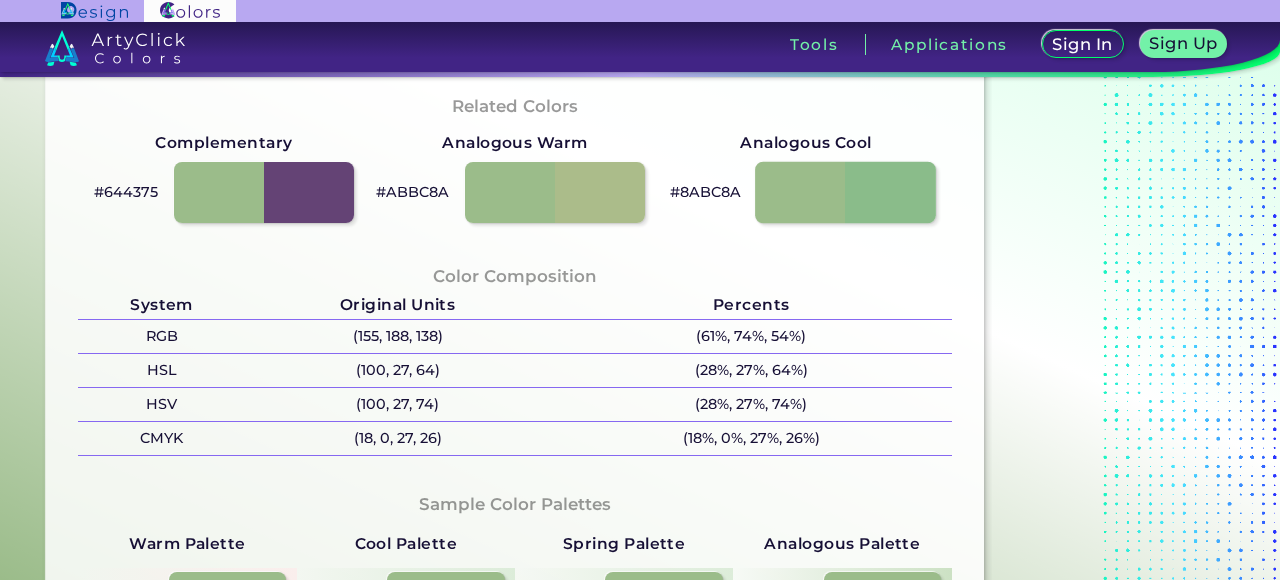 click at bounding box center (845, 192) 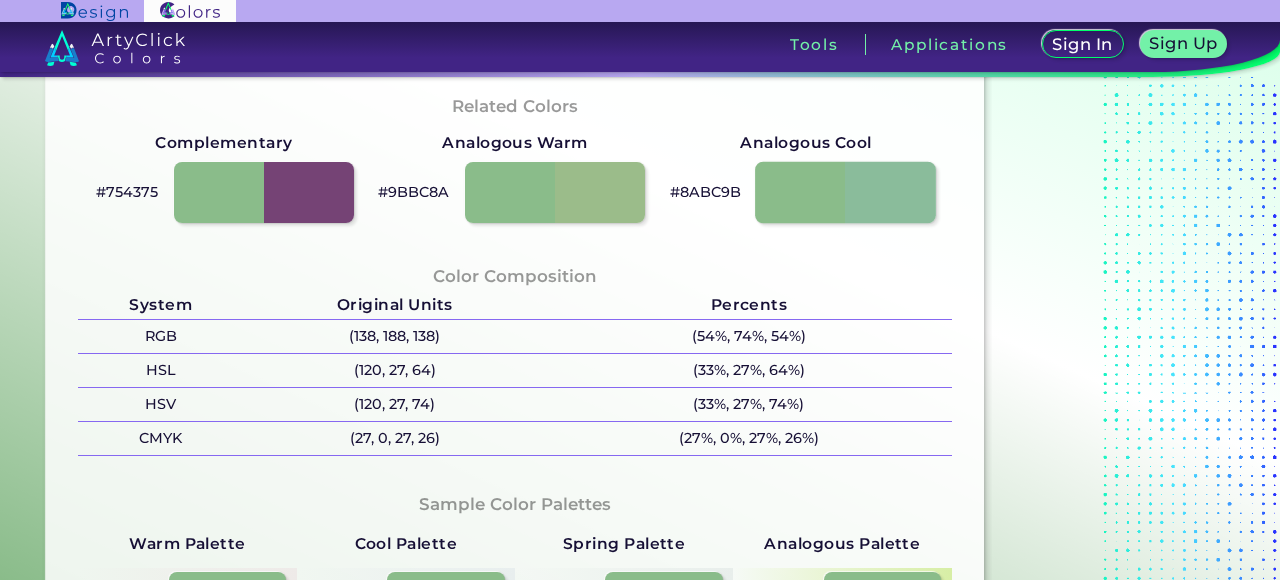 click at bounding box center [845, 192] 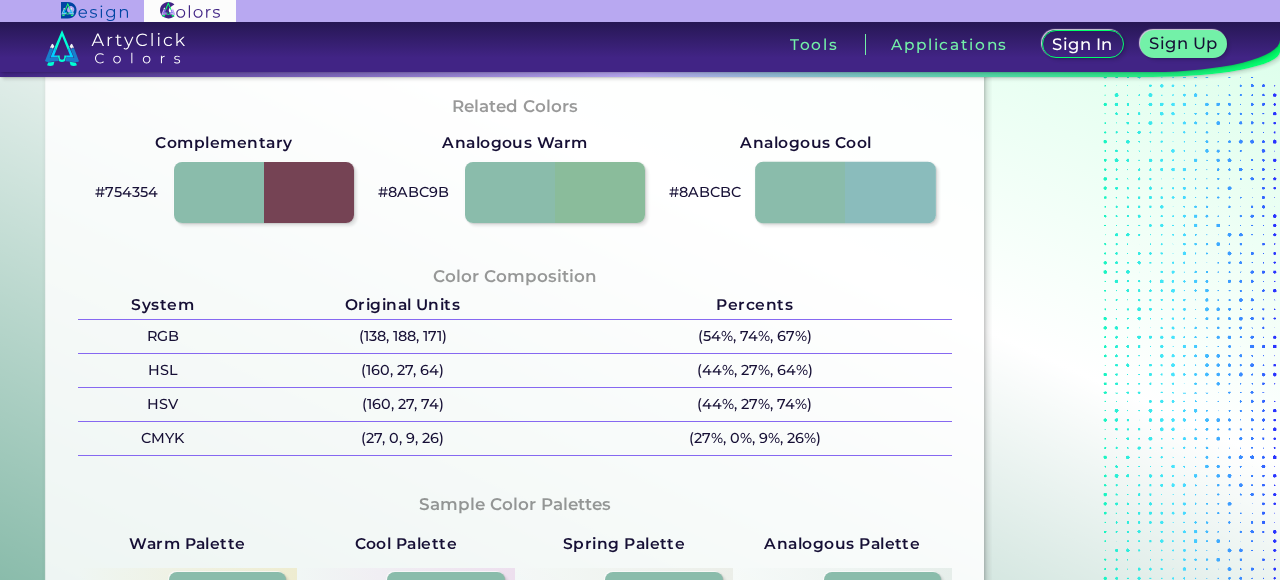 click at bounding box center [845, 192] 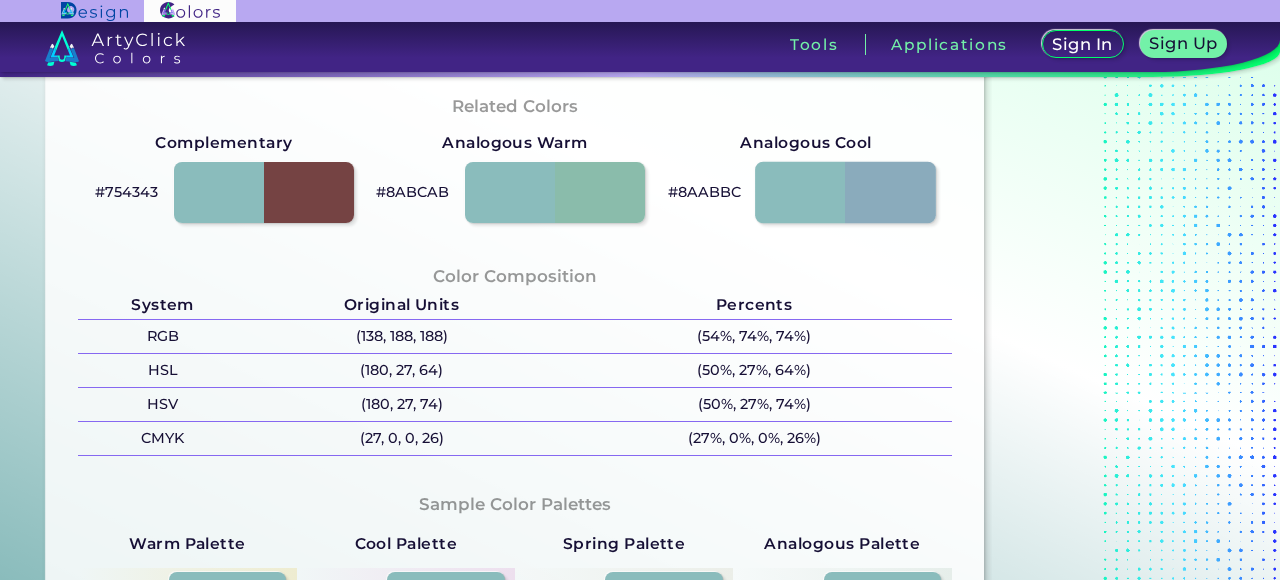 click at bounding box center [845, 192] 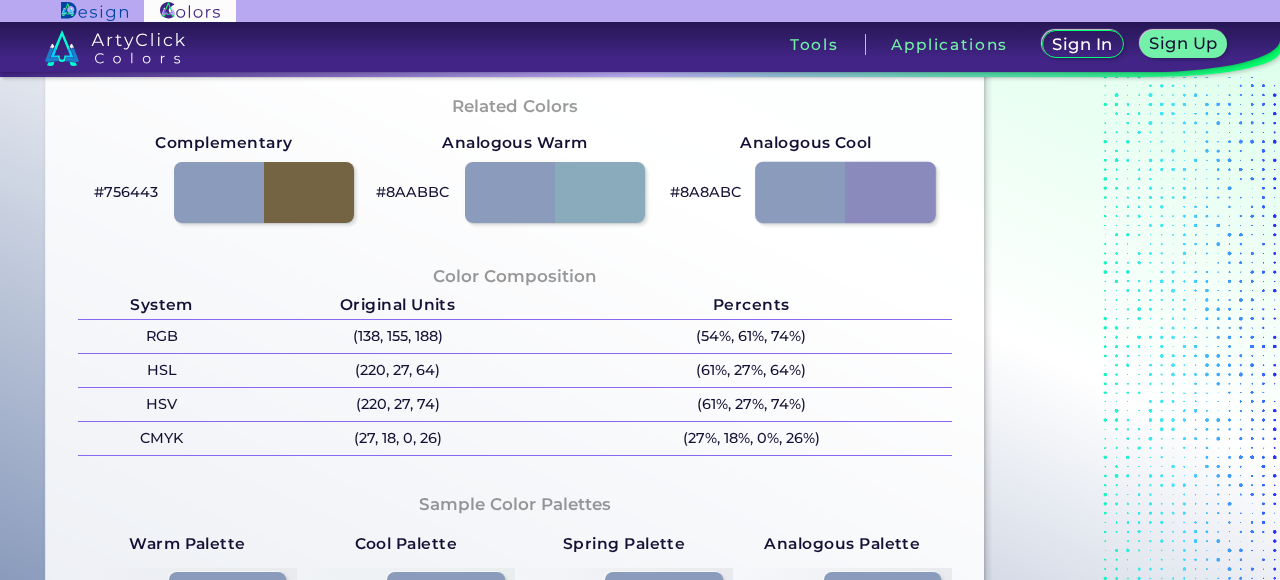 click at bounding box center [845, 192] 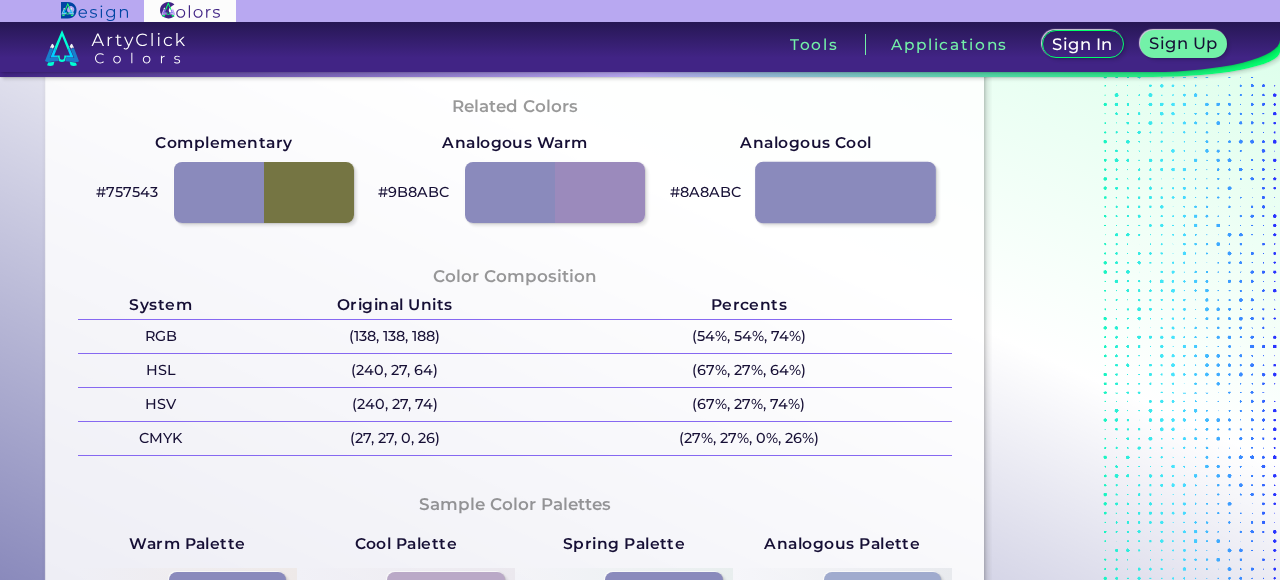 click at bounding box center (845, 192) 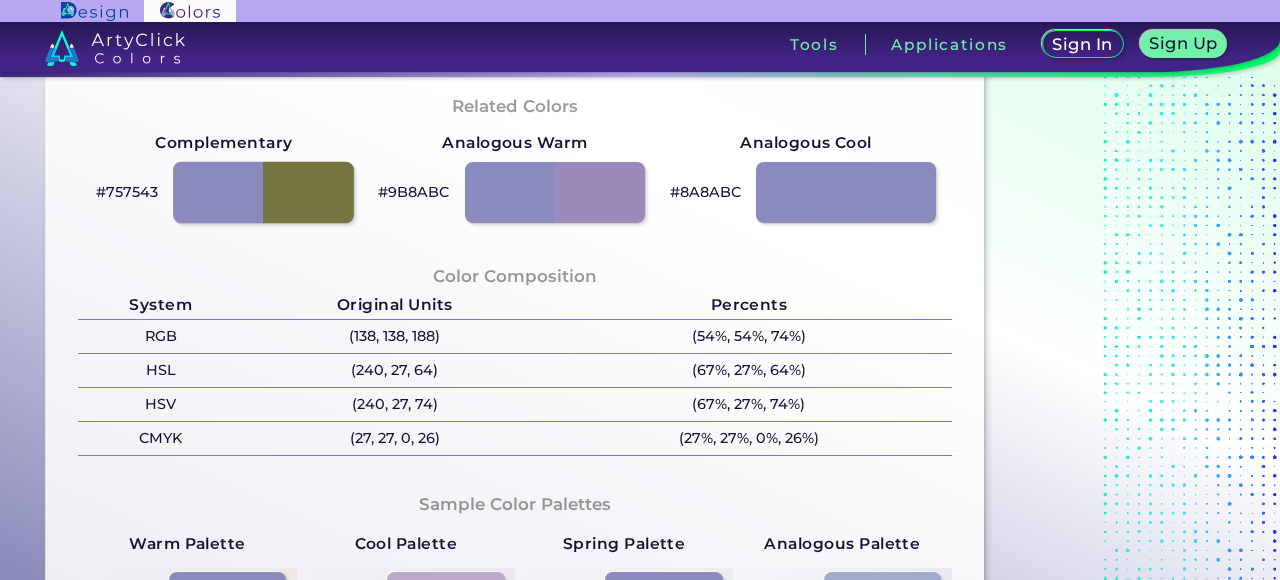 click at bounding box center (263, 192) 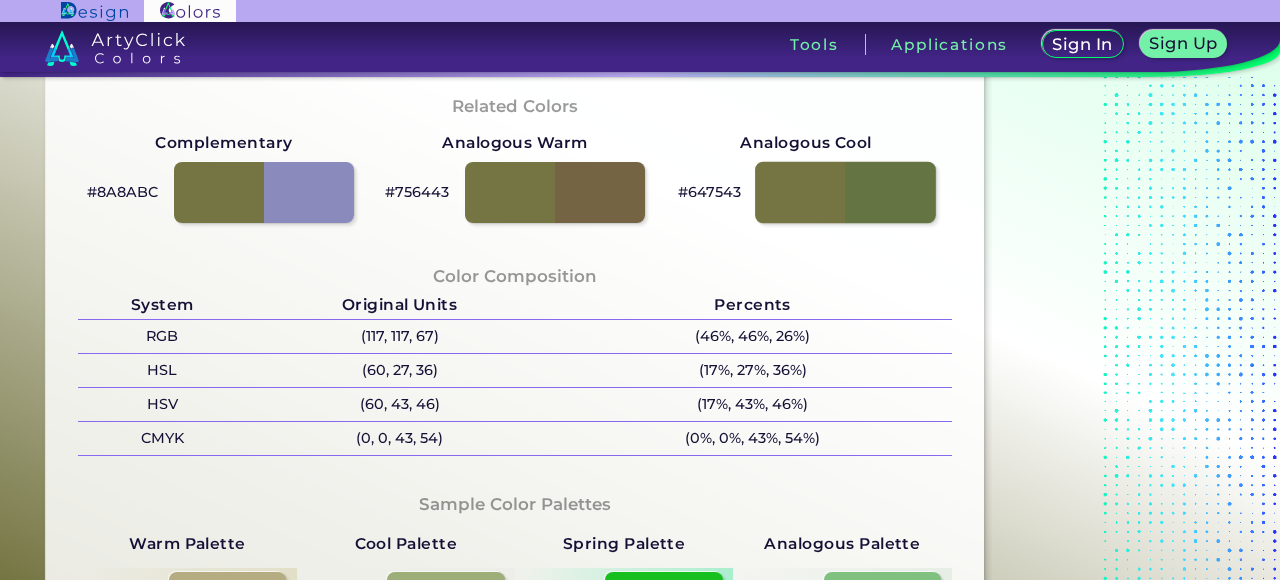 click at bounding box center [845, 192] 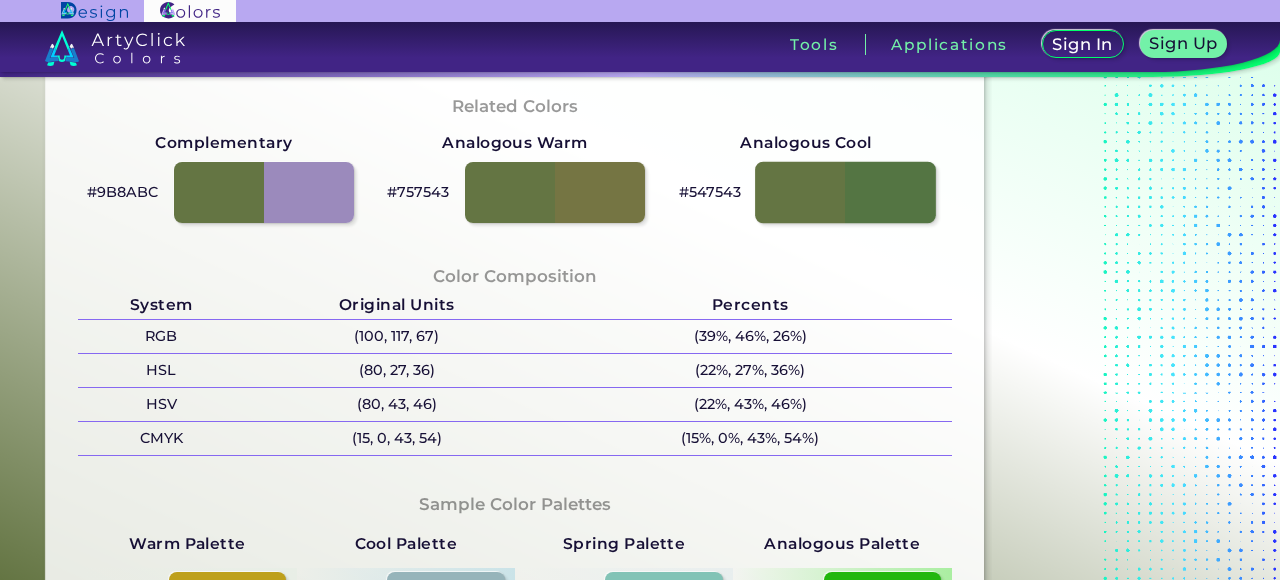 click at bounding box center [845, 192] 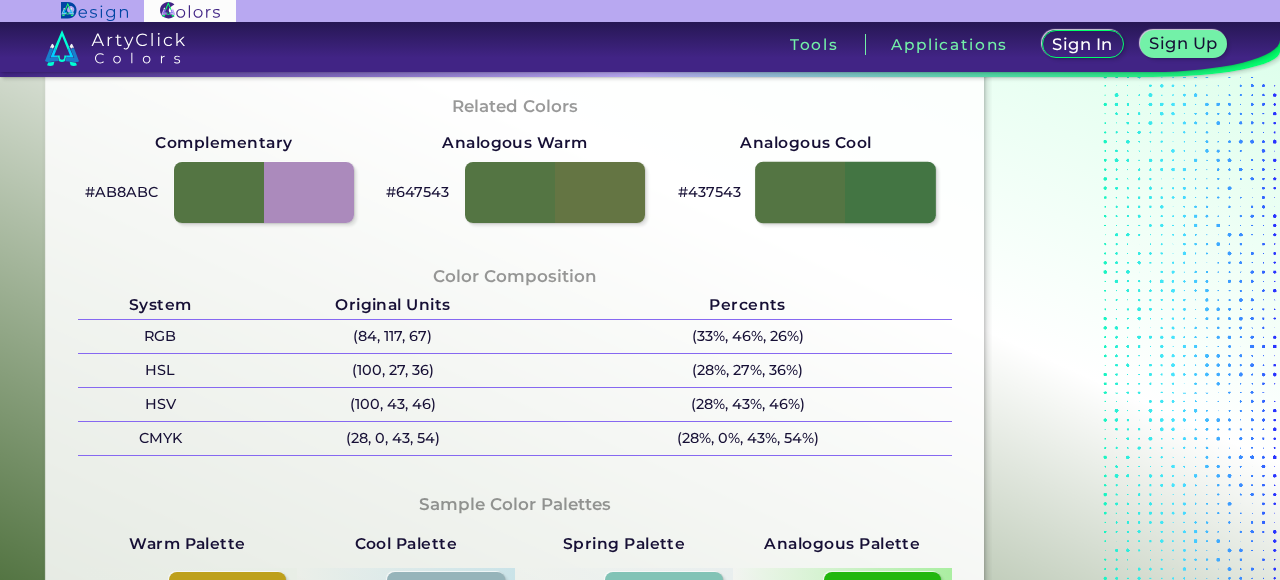 click at bounding box center [845, 192] 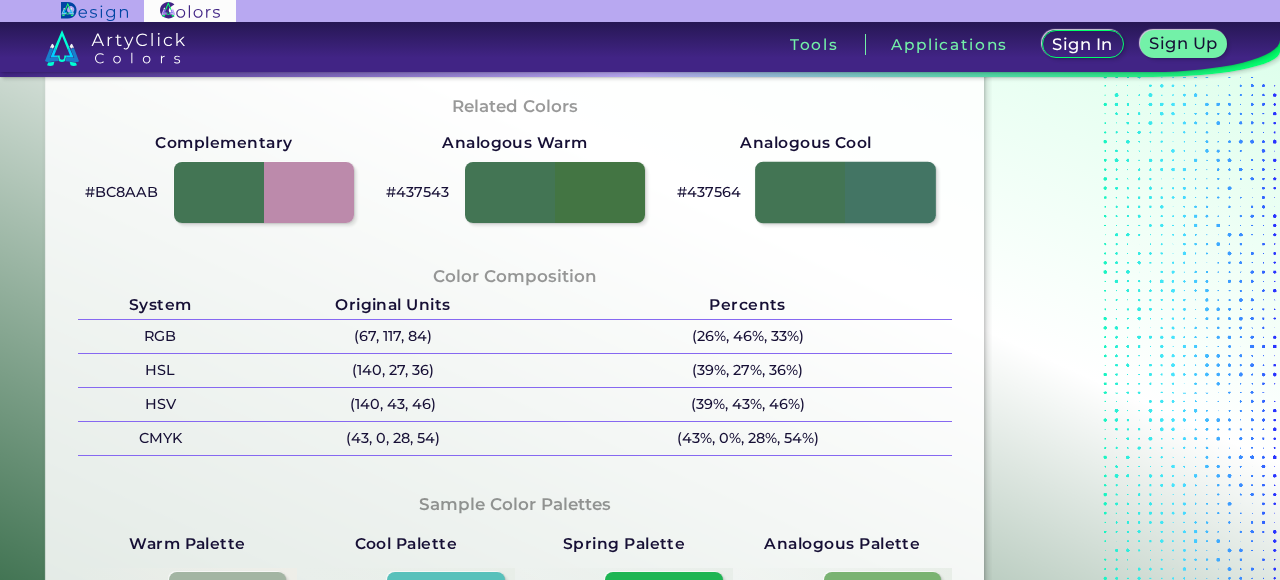 click at bounding box center (845, 192) 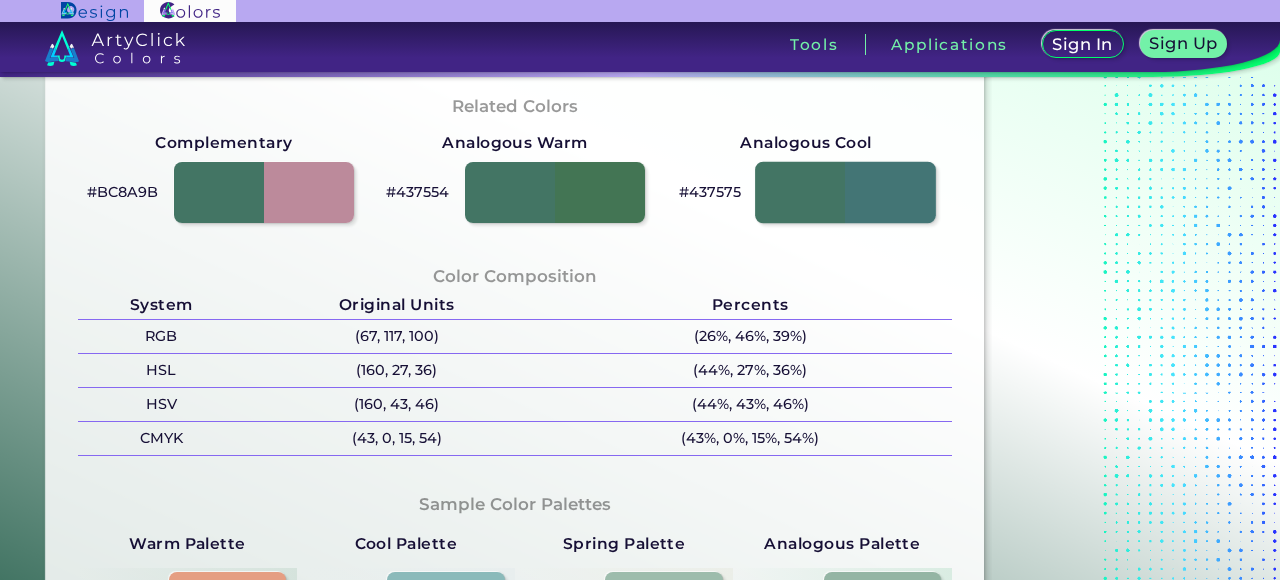 click at bounding box center [845, 192] 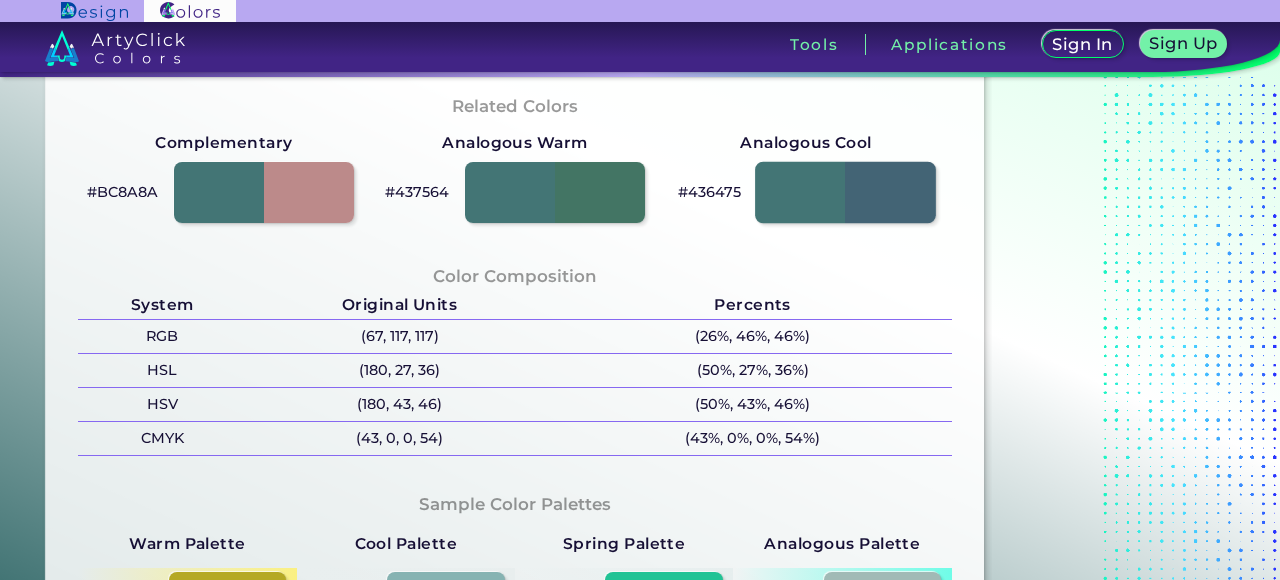 click at bounding box center (845, 192) 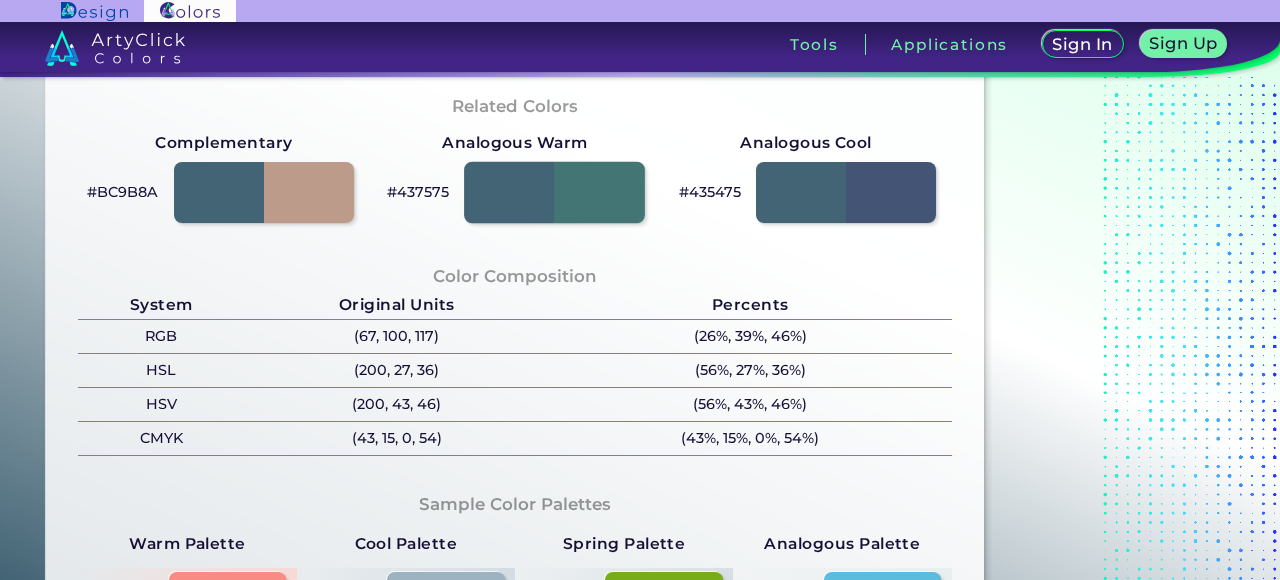 click at bounding box center [554, 192] 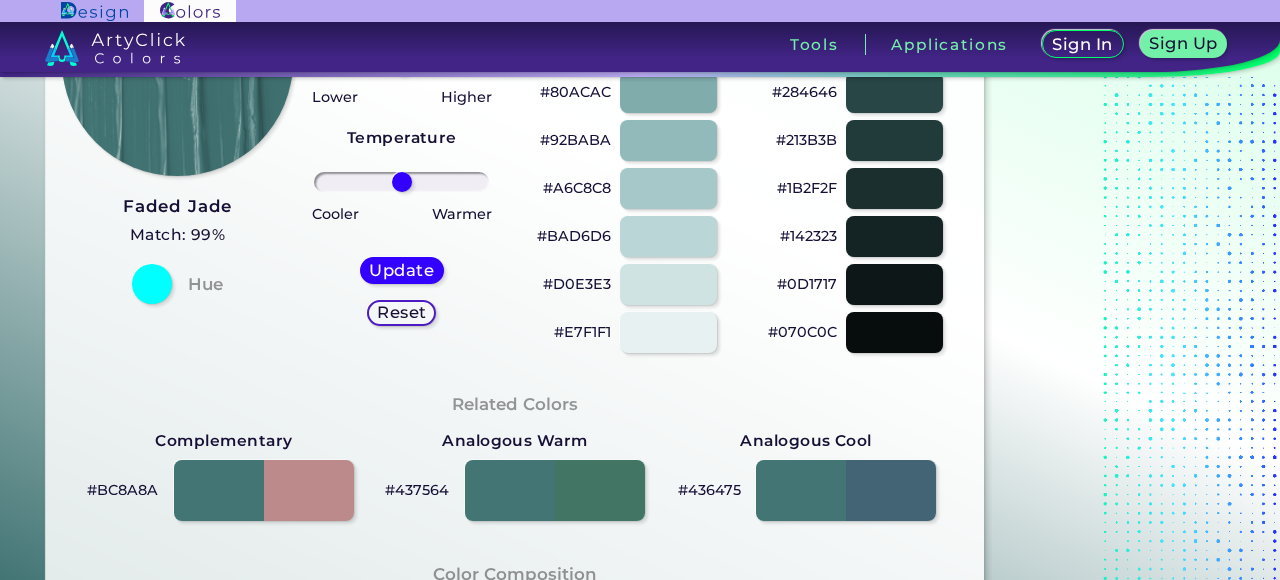scroll, scrollTop: 374, scrollLeft: 0, axis: vertical 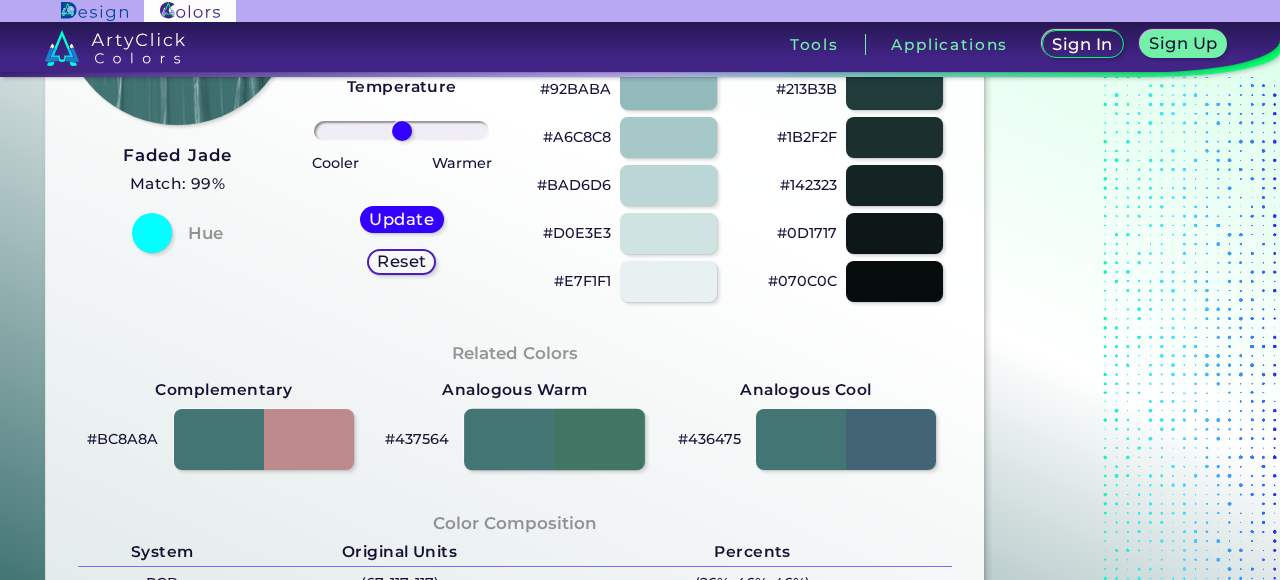 click at bounding box center (554, 439) 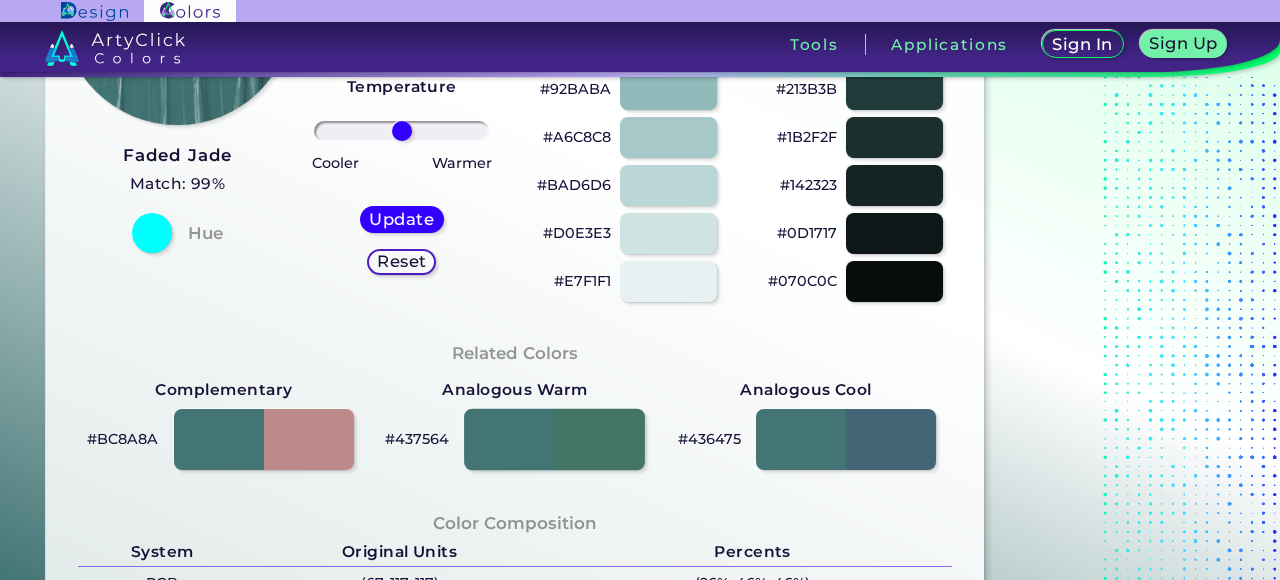 type on "#437564" 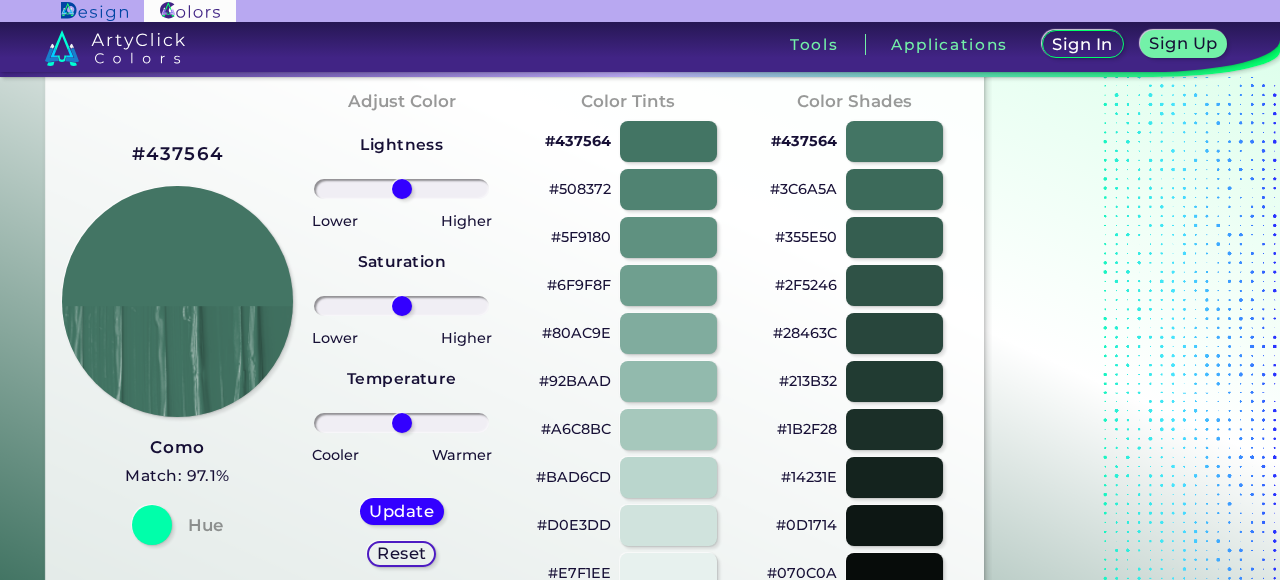 scroll, scrollTop: 0, scrollLeft: 0, axis: both 